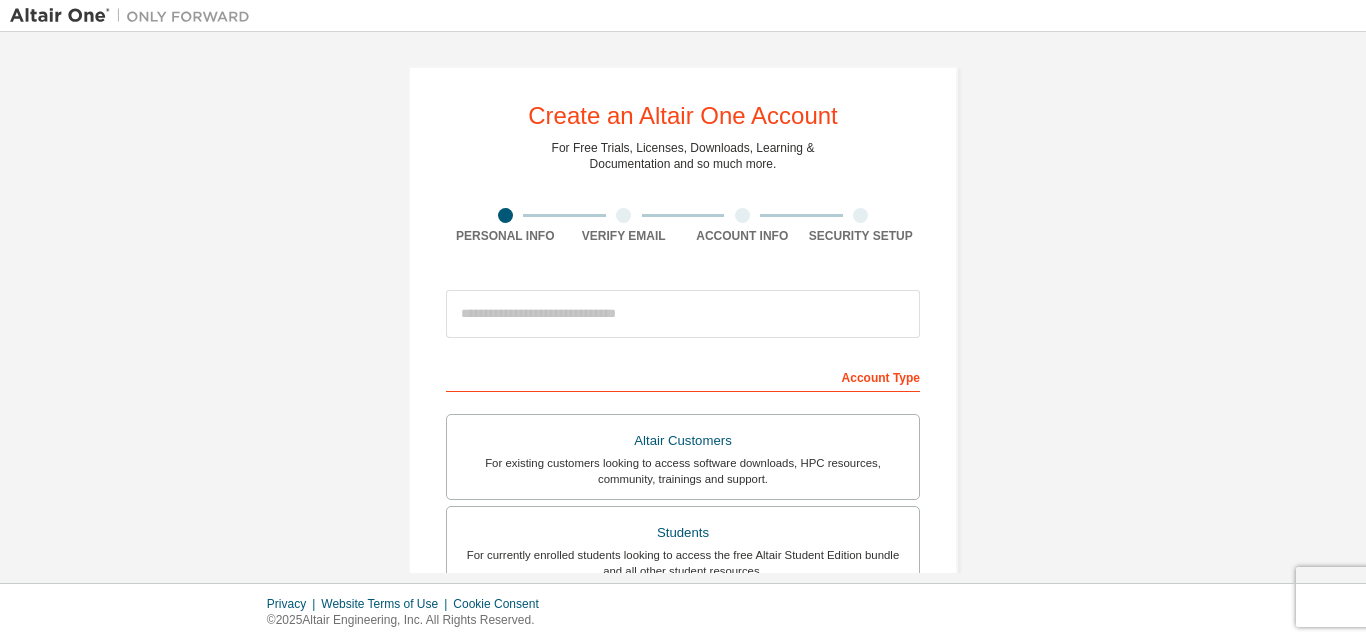 scroll, scrollTop: 0, scrollLeft: 0, axis: both 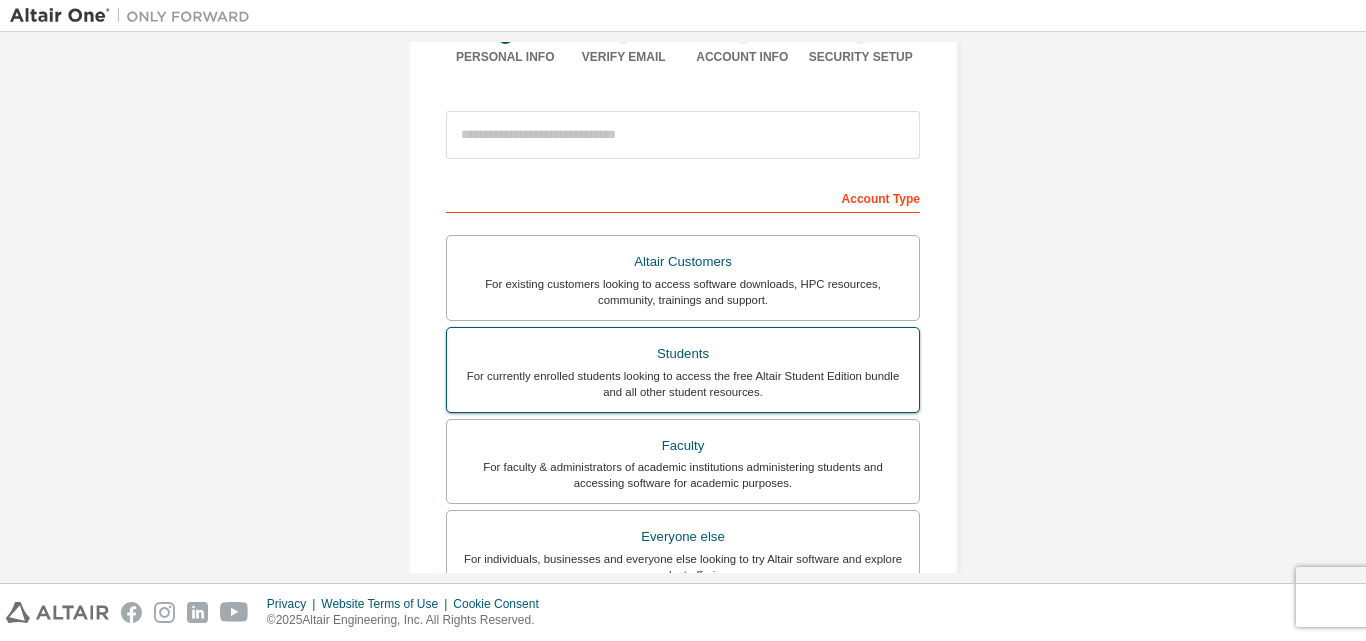 click on "For currently enrolled students looking to access the free Altair Student Edition bundle and all other student resources." at bounding box center (683, 384) 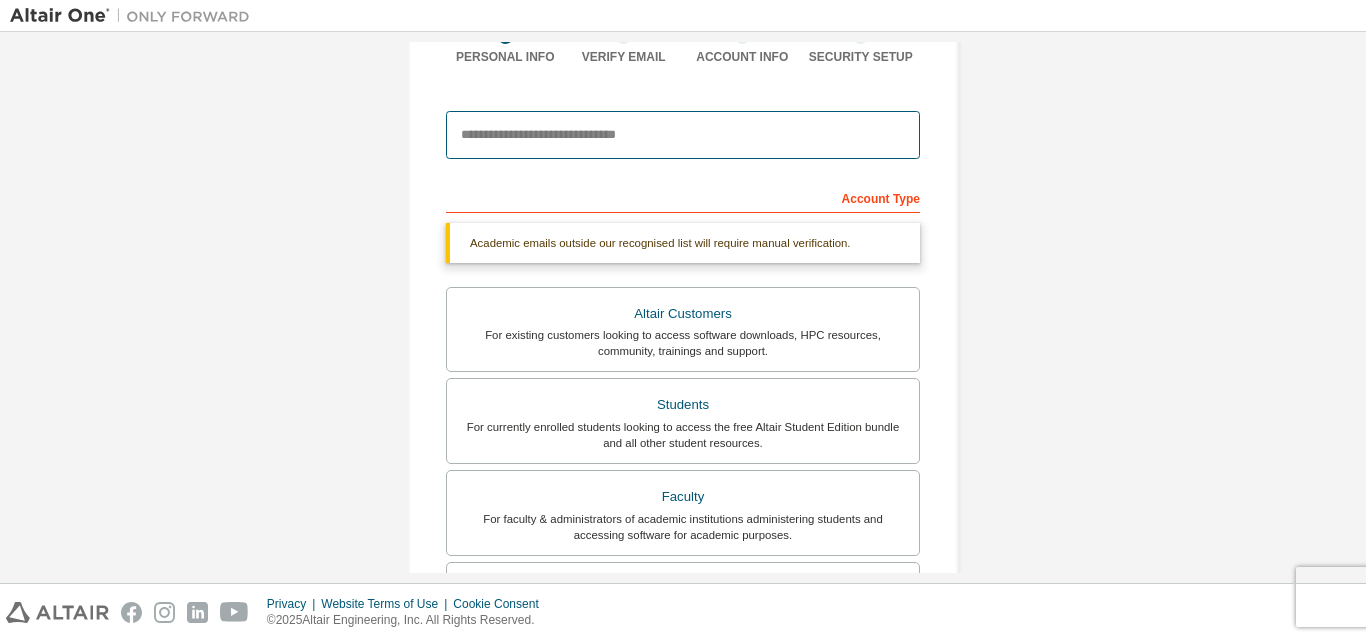 click at bounding box center (683, 135) 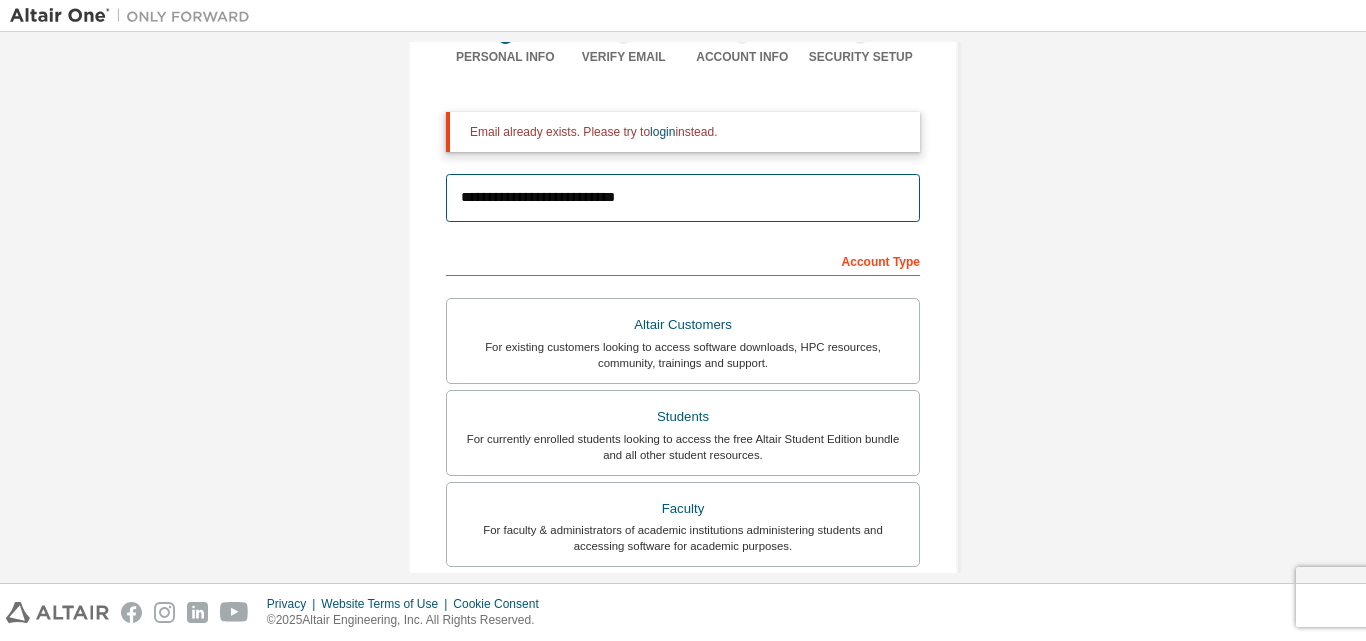 type on "**********" 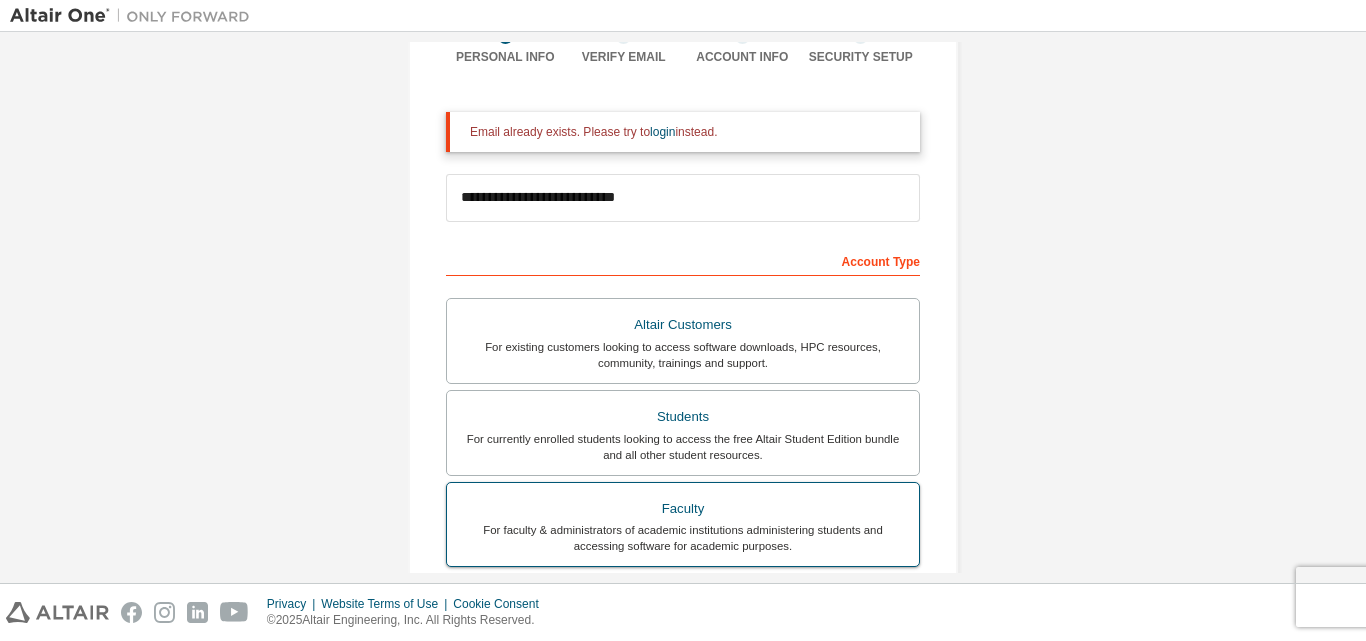 click on "For faculty & administrators of academic institutions administering students and accessing software for academic purposes." at bounding box center [683, 538] 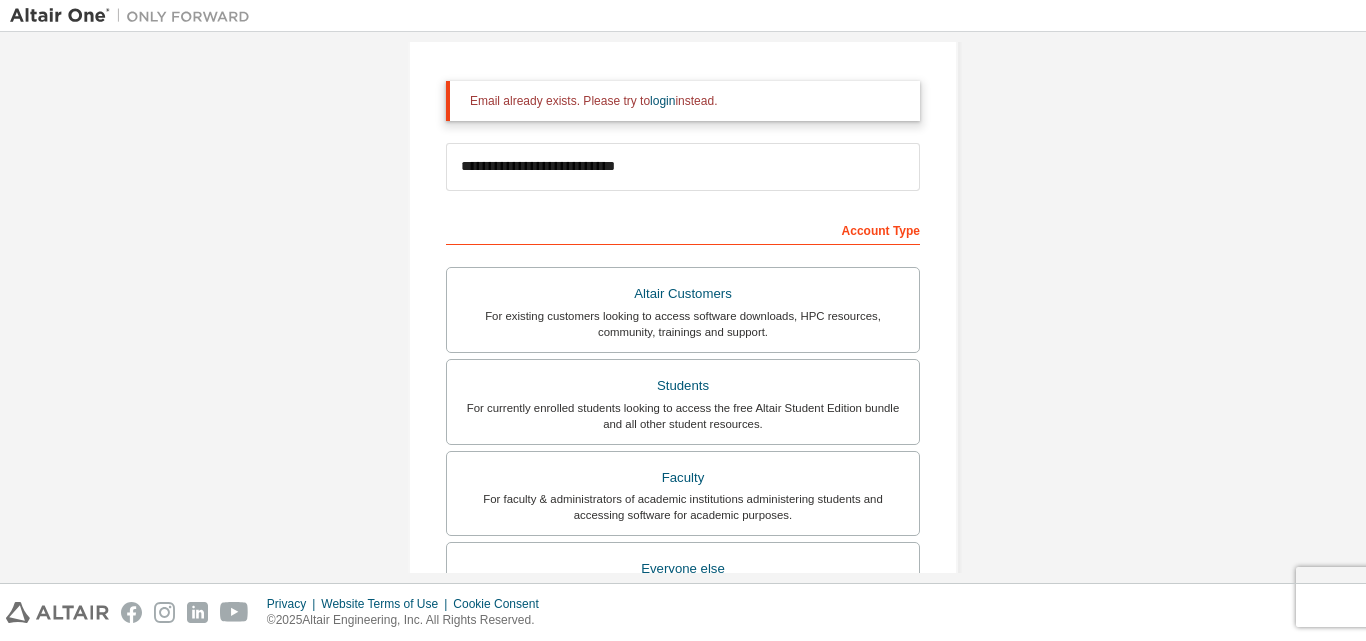 scroll, scrollTop: 0, scrollLeft: 0, axis: both 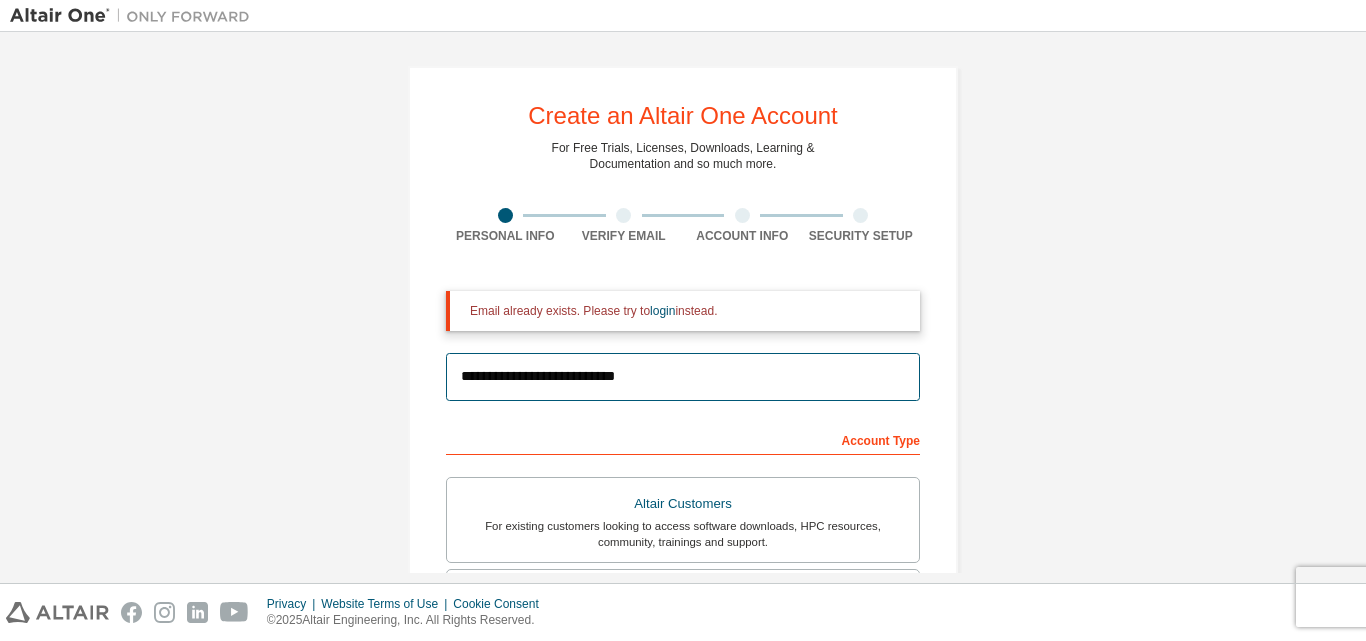drag, startPoint x: 654, startPoint y: 376, endPoint x: 404, endPoint y: 394, distance: 250.64716 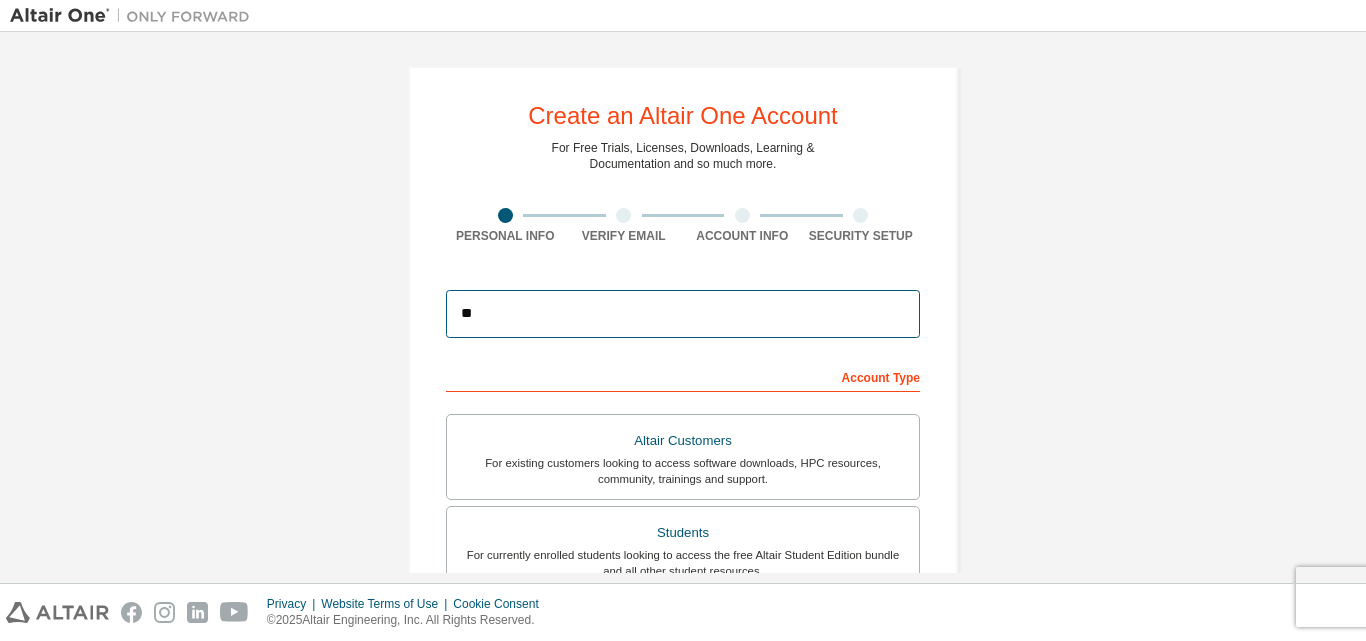 type on "*" 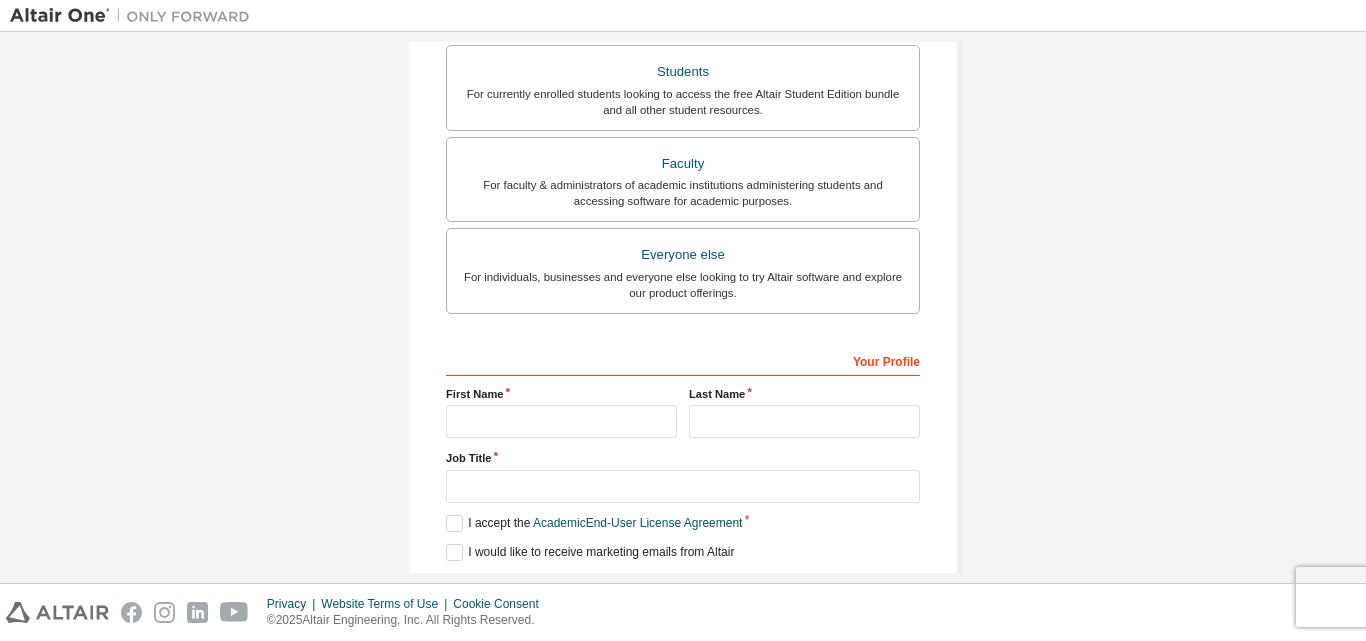 scroll, scrollTop: 592, scrollLeft: 0, axis: vertical 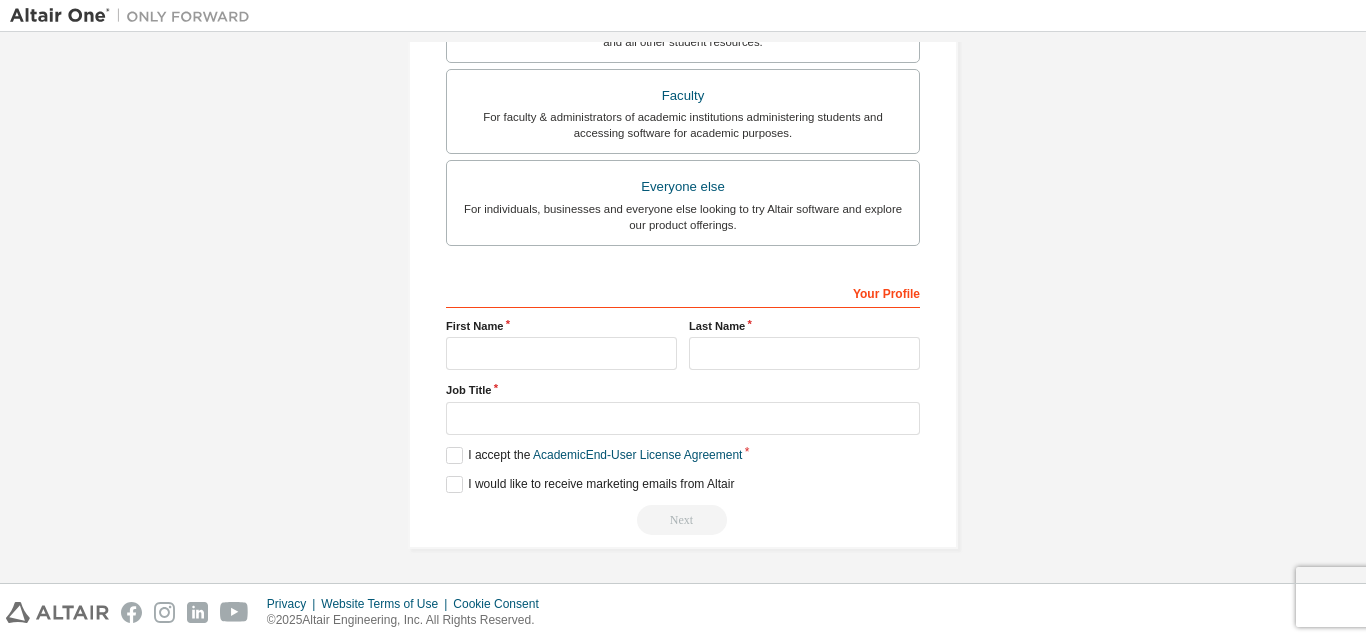 type on "**********" 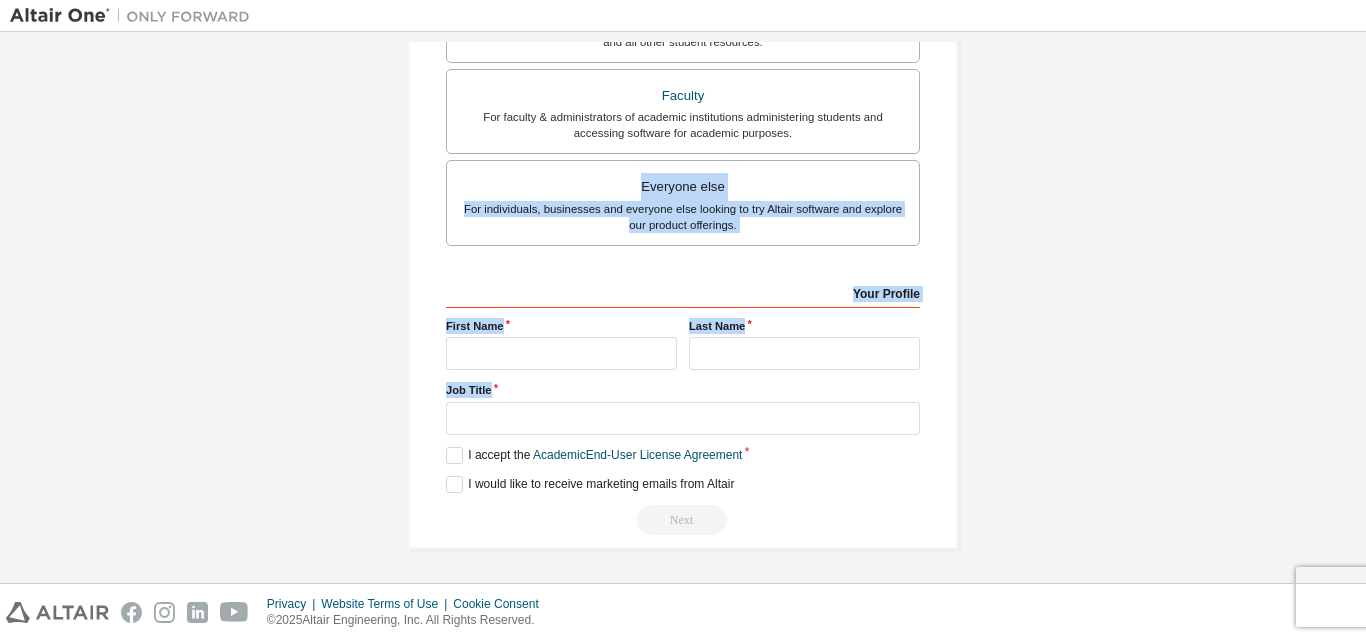 drag, startPoint x: 1357, startPoint y: 393, endPoint x: 1325, endPoint y: 147, distance: 248.07257 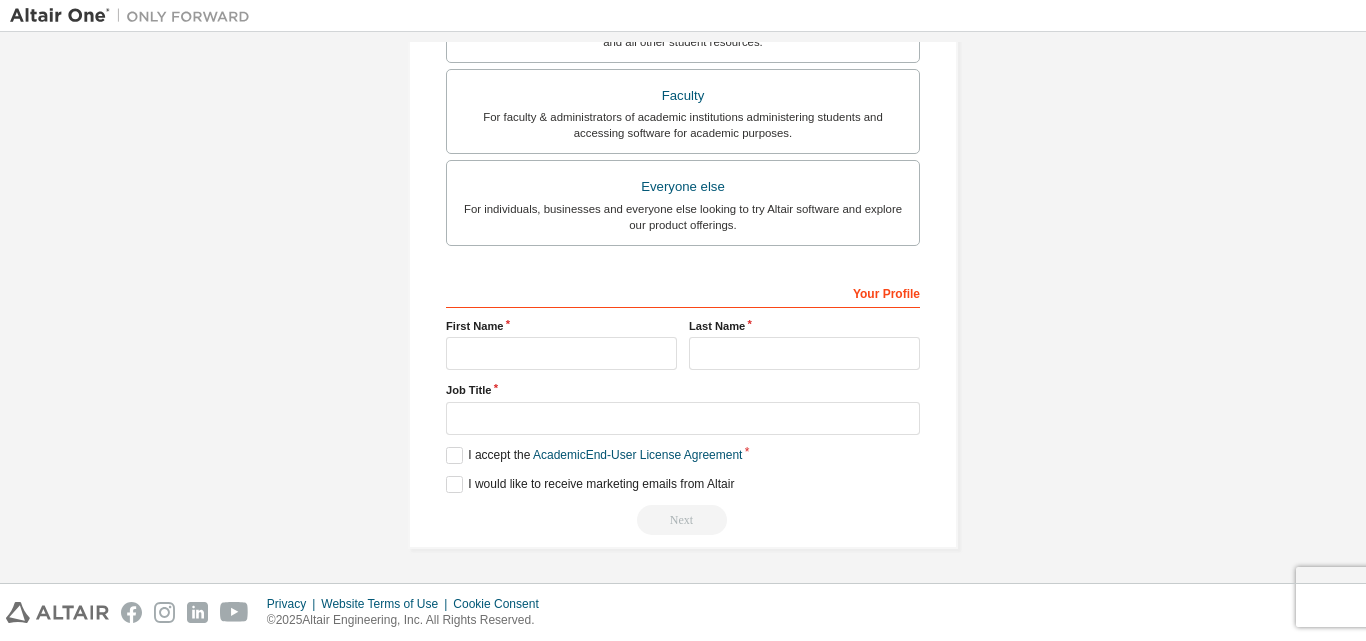 scroll, scrollTop: 0, scrollLeft: 0, axis: both 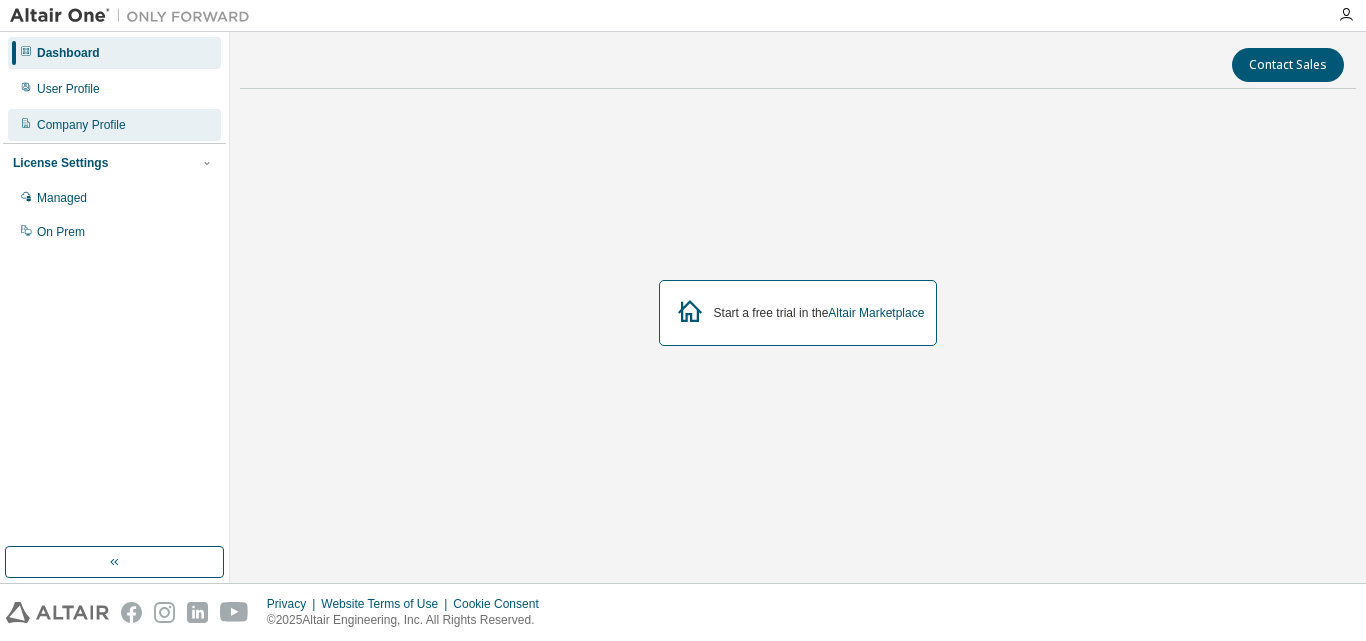 click on "Company Profile" at bounding box center (114, 125) 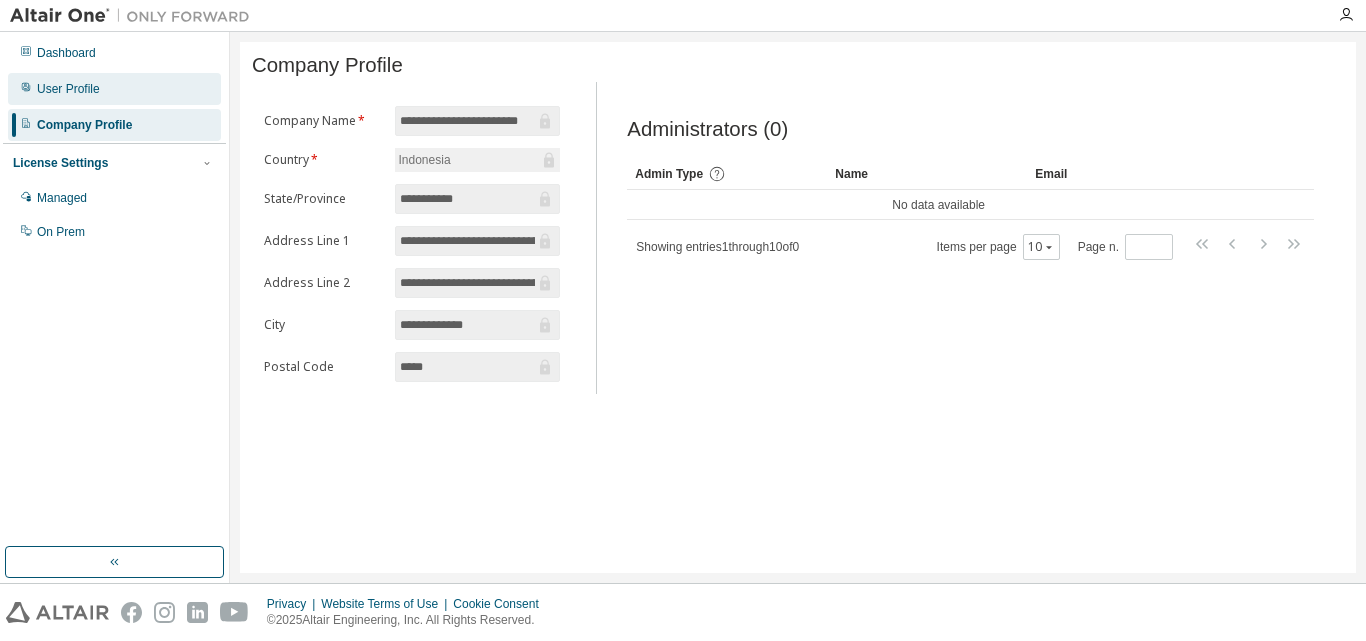 click on "User Profile" at bounding box center (114, 89) 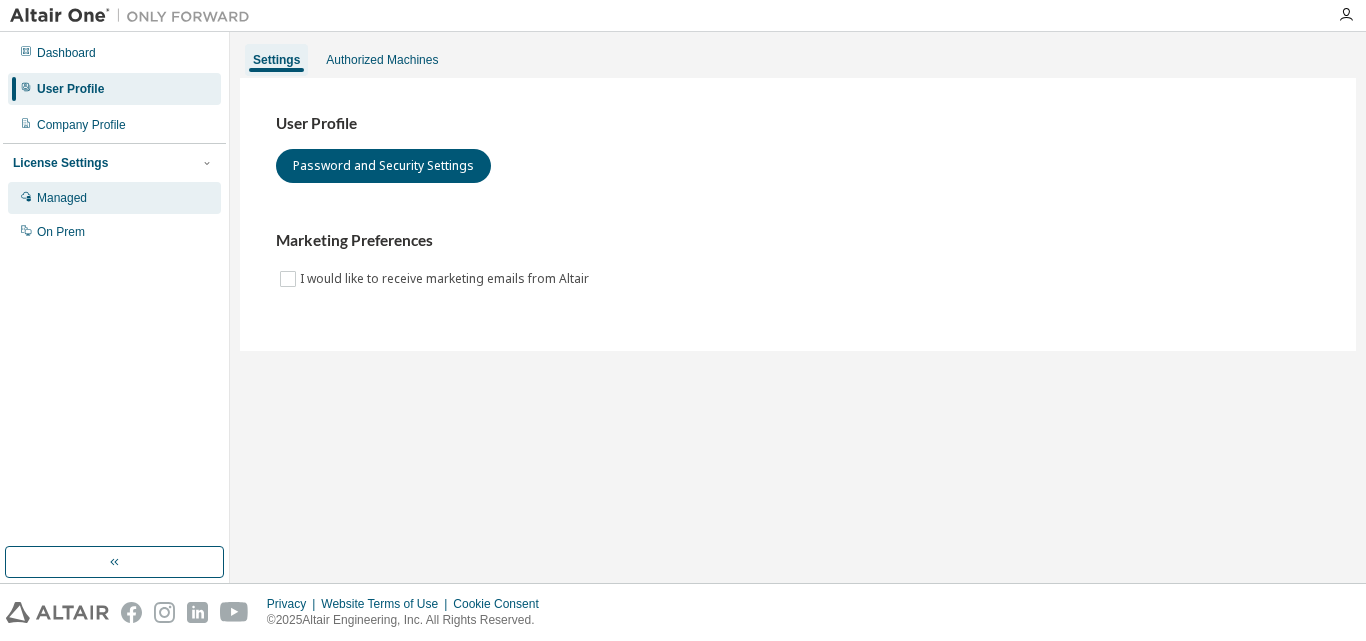 click on "Managed" at bounding box center (114, 198) 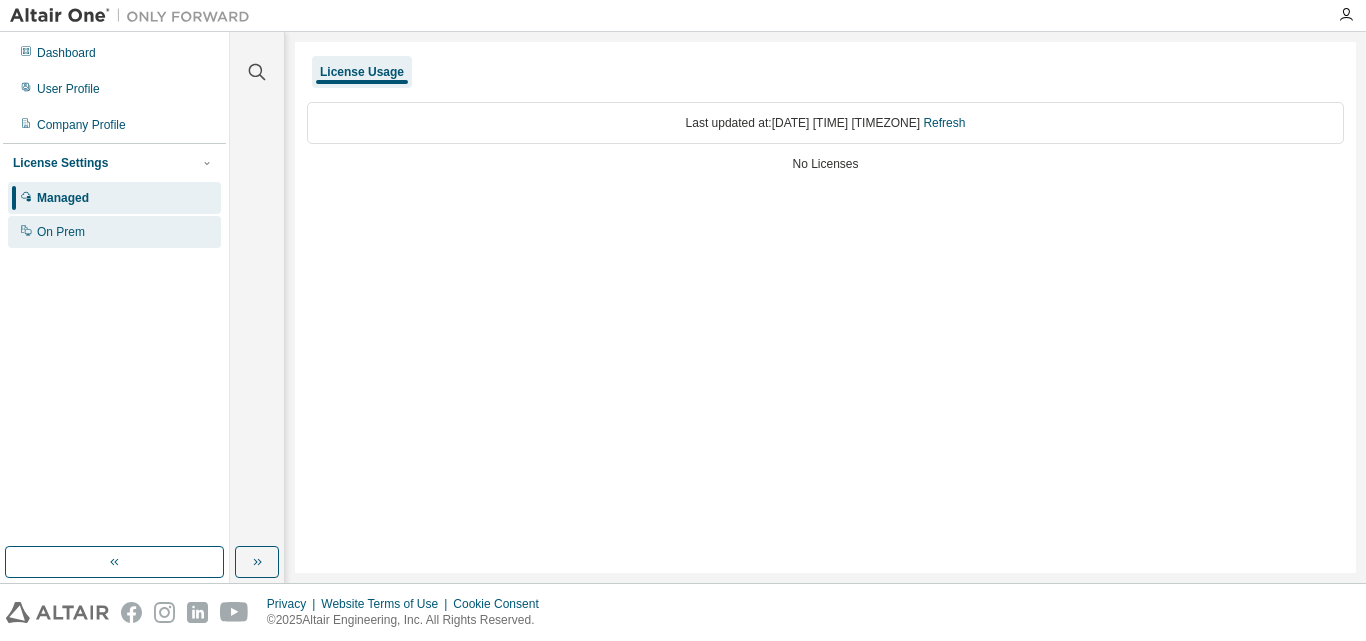 click on "On Prem" at bounding box center [114, 232] 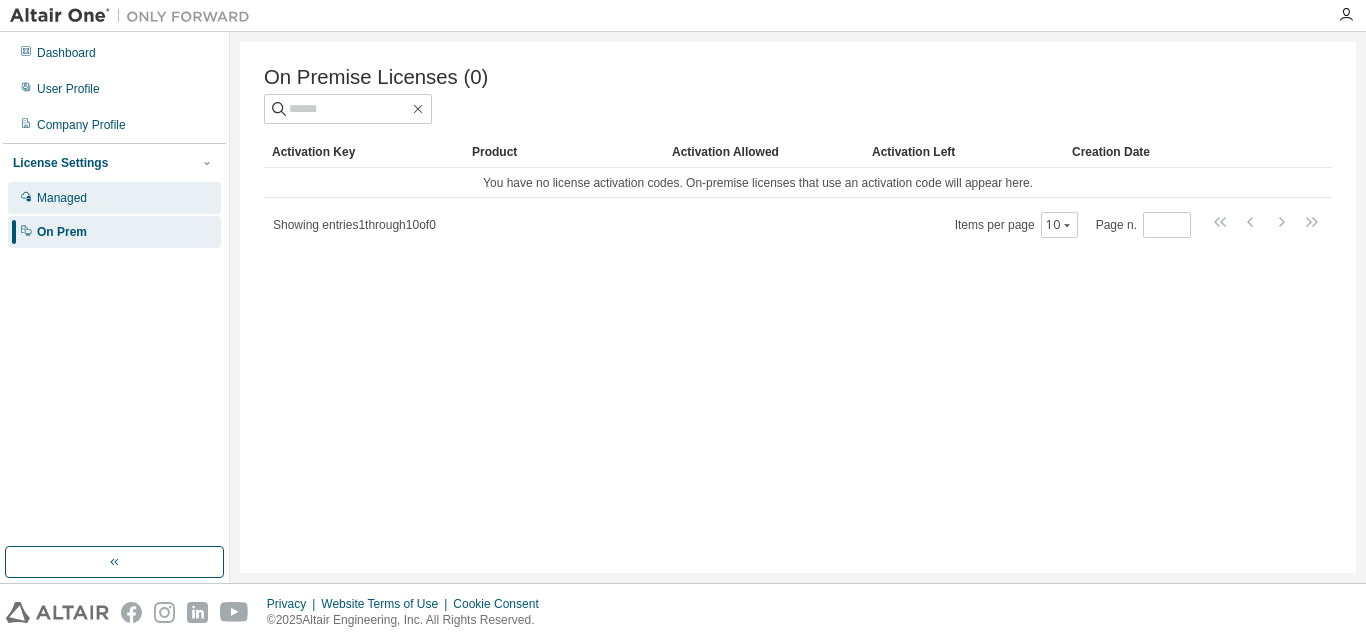 click on "Managed" at bounding box center [114, 198] 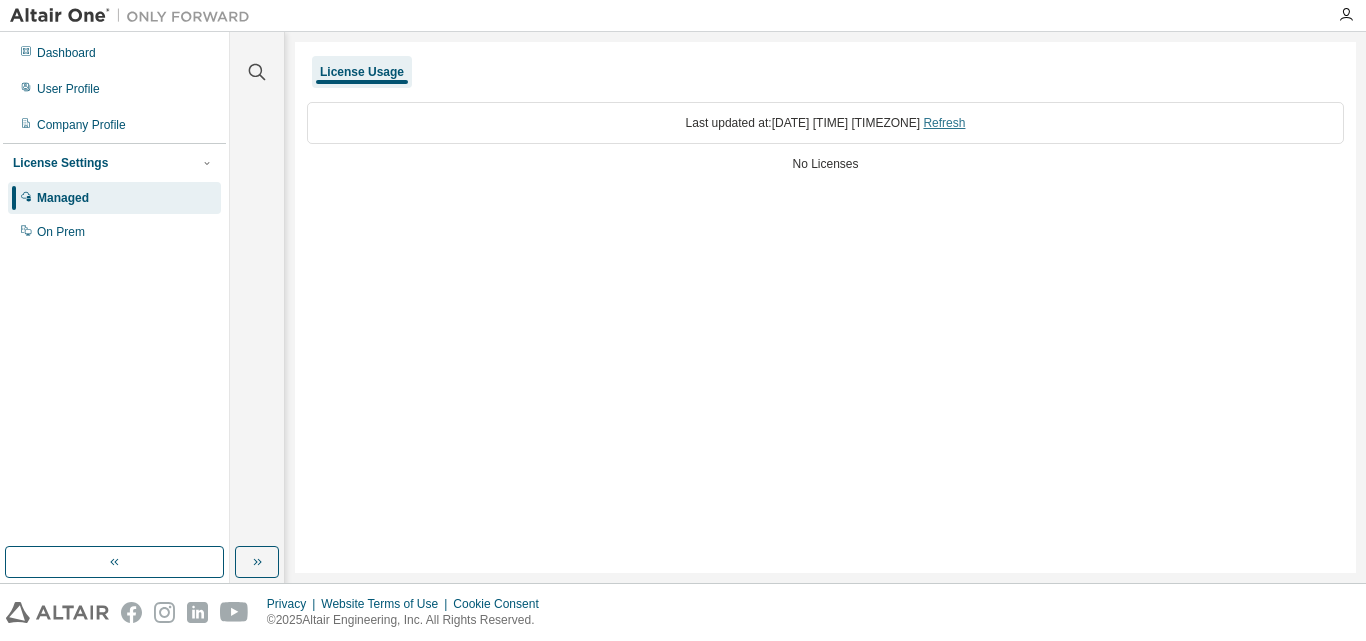 click on "Refresh" at bounding box center [944, 123] 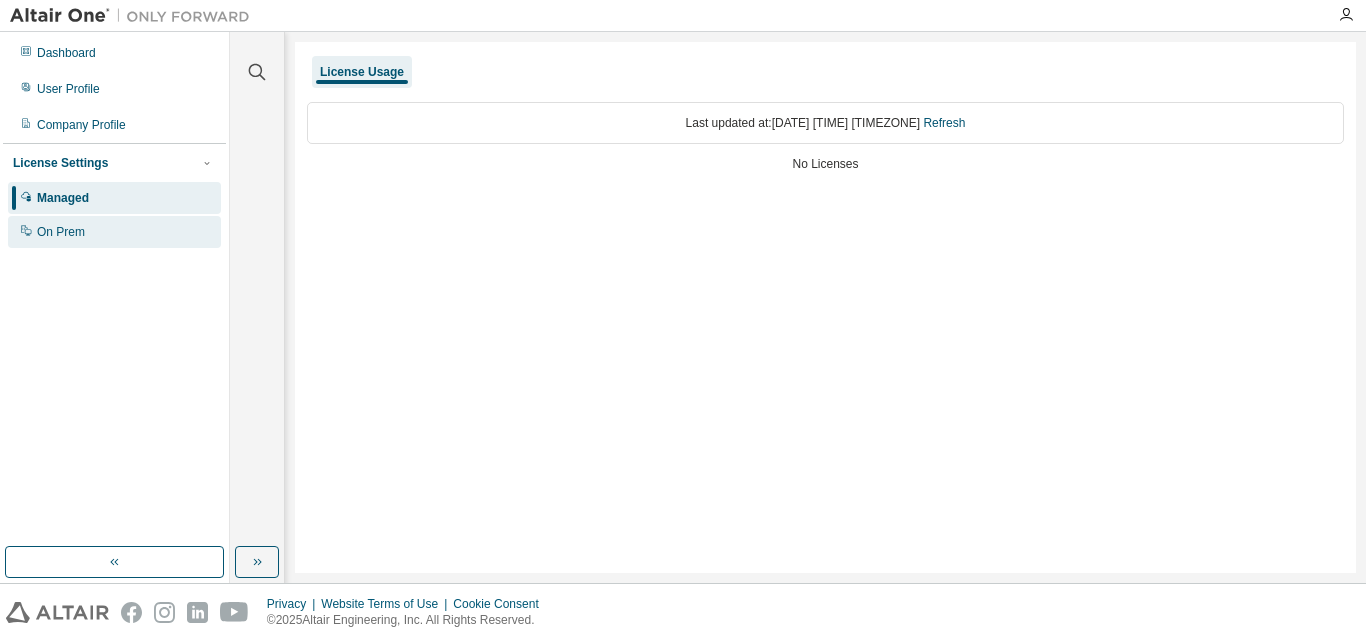 click on "On Prem" at bounding box center (114, 232) 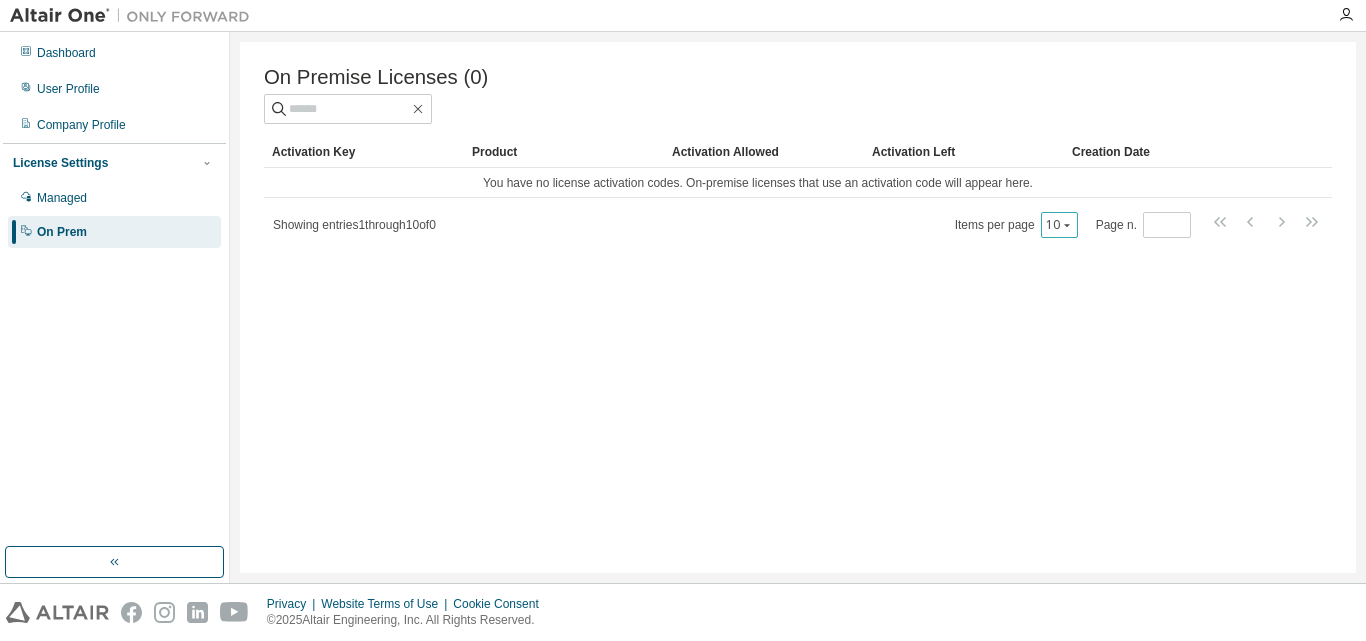 click 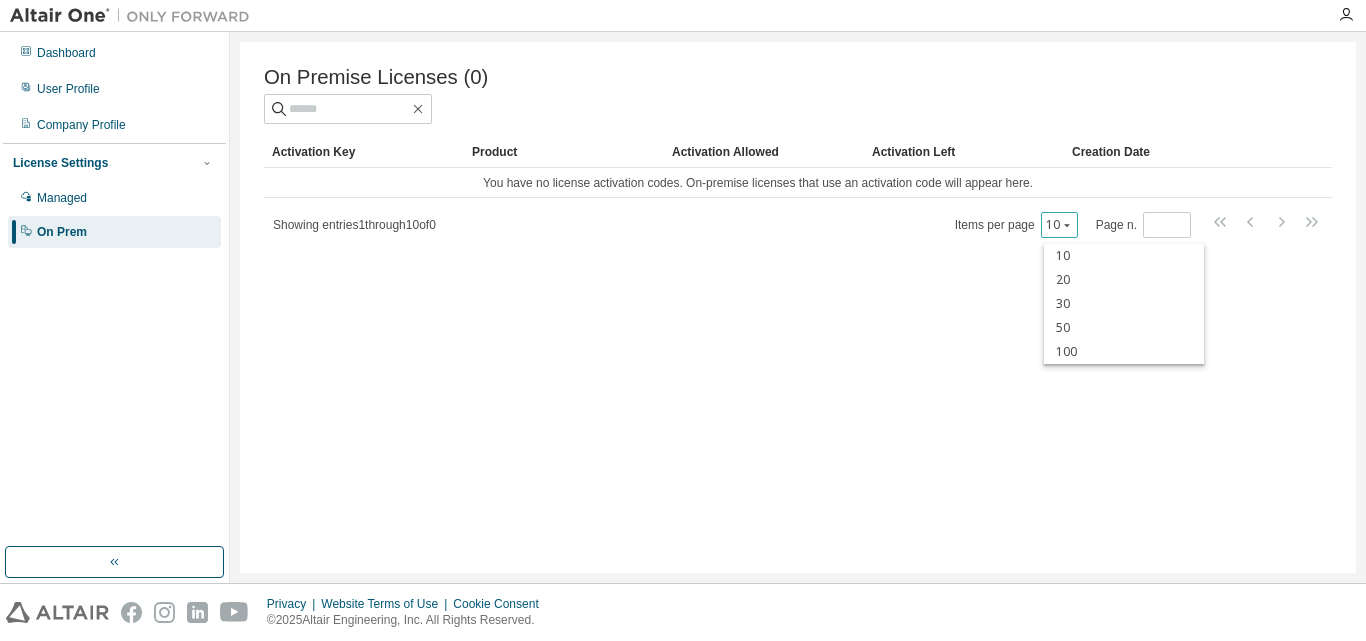 click on "On Premise Licenses (0) Clear Load Save Save As Field Operator Value Select filter Select operand Add criteria Search Activation Key Product Activation Allowed Activation Left Creation Date You have no license activation codes. On-premise licenses that use an activation code will appear here. Showing entries  1  through  10  of  0 Items per page 10 Page n. *" at bounding box center [798, 307] 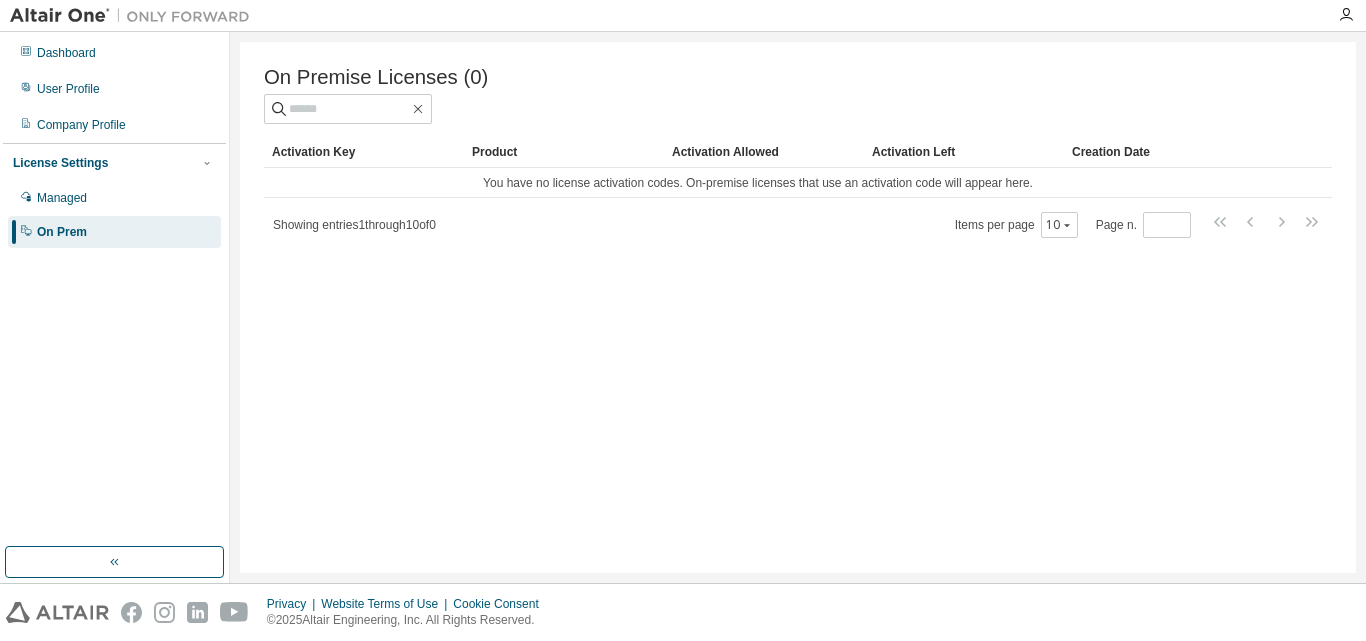click on "Items per page 10 Page n. *" at bounding box center [1139, 224] 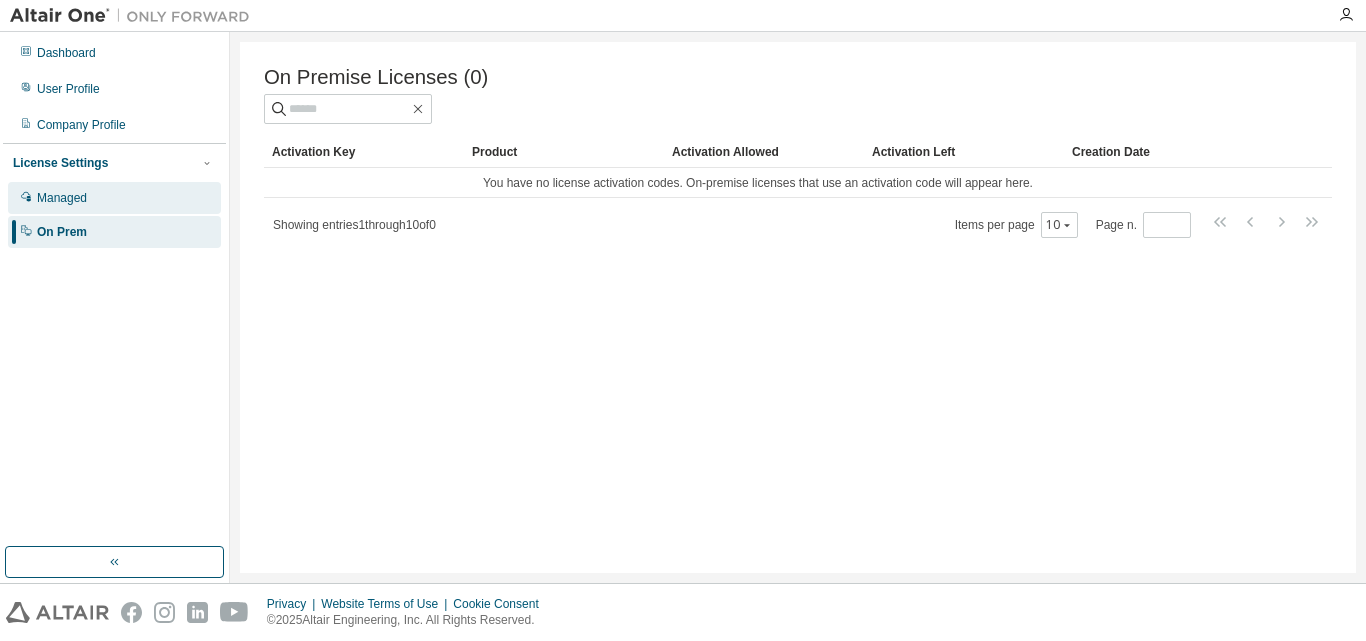 click on "Managed" at bounding box center [114, 198] 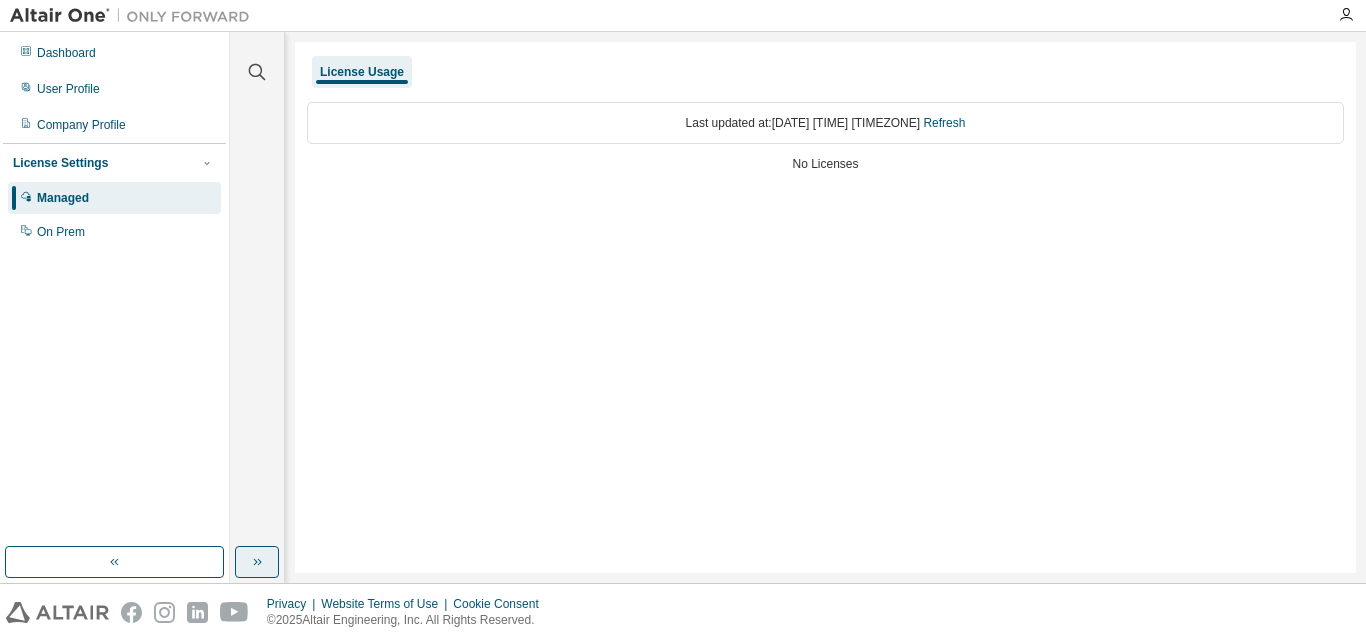 click 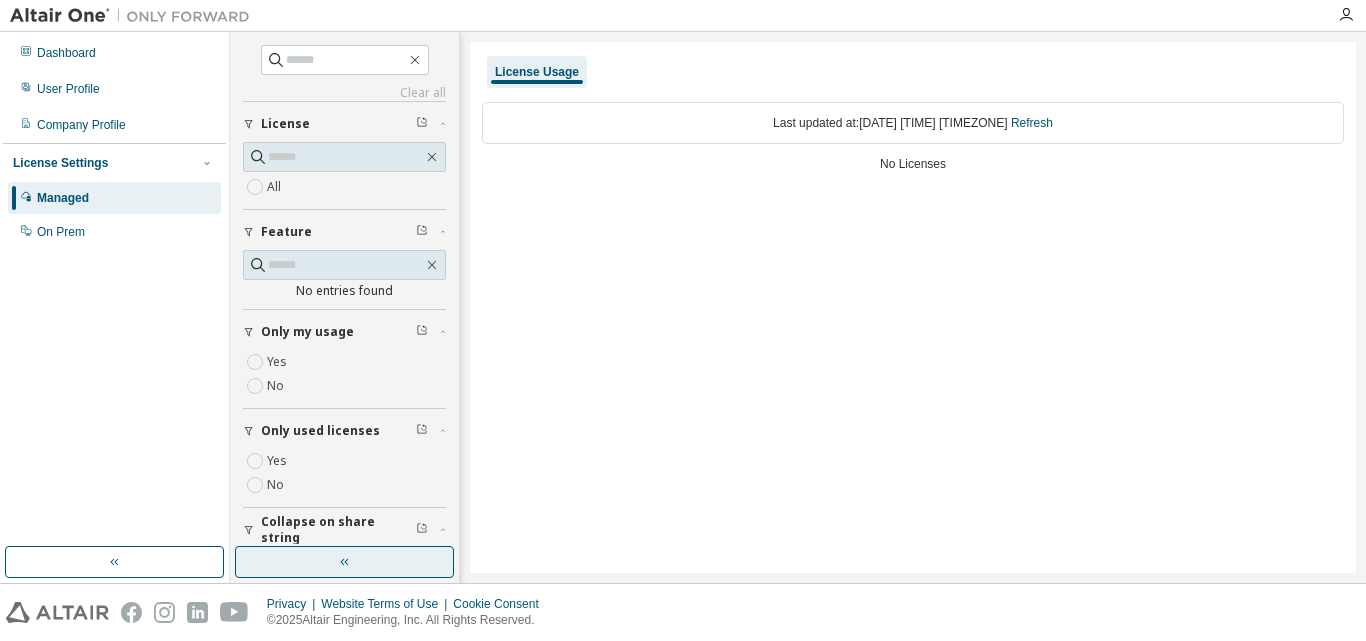 click on "License Usage Last updated at:  Tue 2025-08-05 05:16 PM GMT+7   Refresh No Licenses" at bounding box center [913, 307] 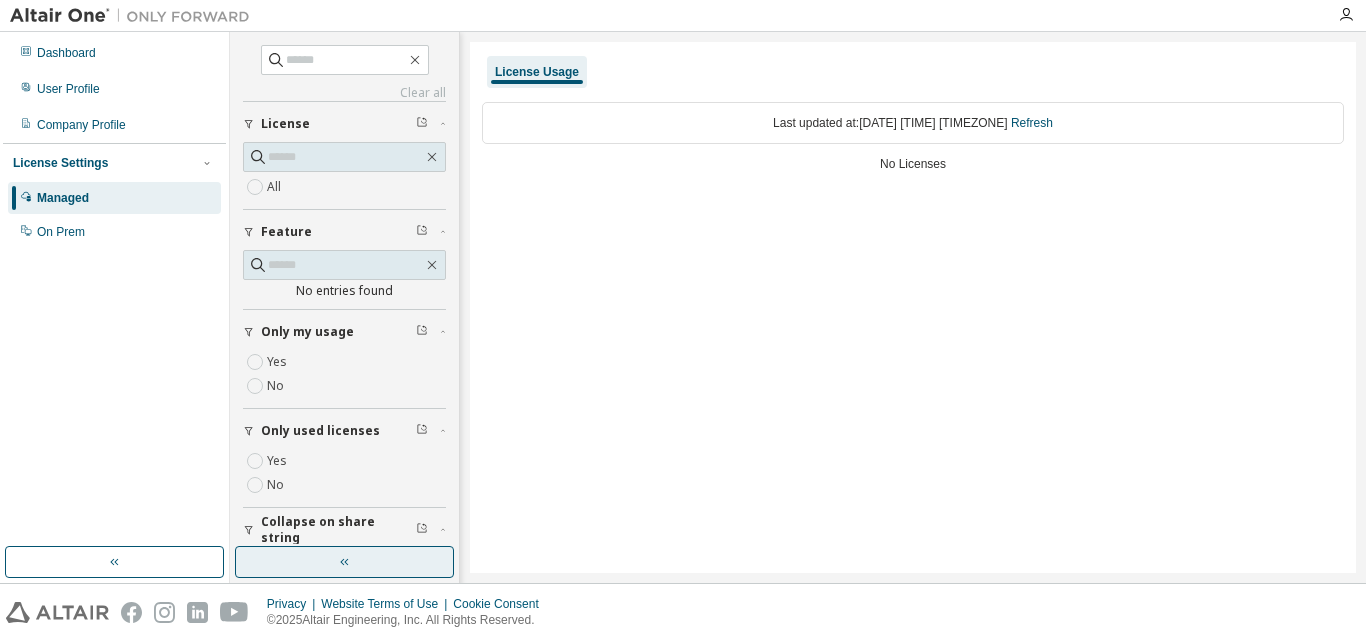 click on "License Usage Last updated at:  Tue 2025-08-05 05:16 PM GMT+7   Refresh No Licenses" at bounding box center (913, 307) 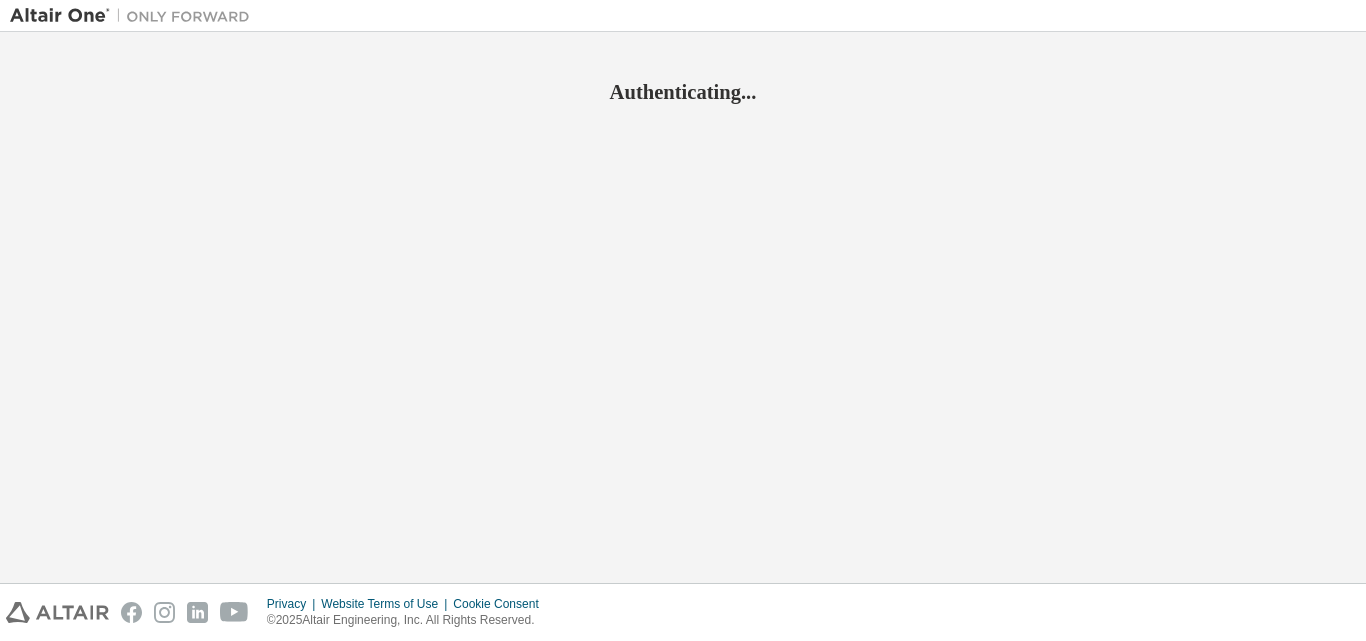 scroll, scrollTop: 0, scrollLeft: 0, axis: both 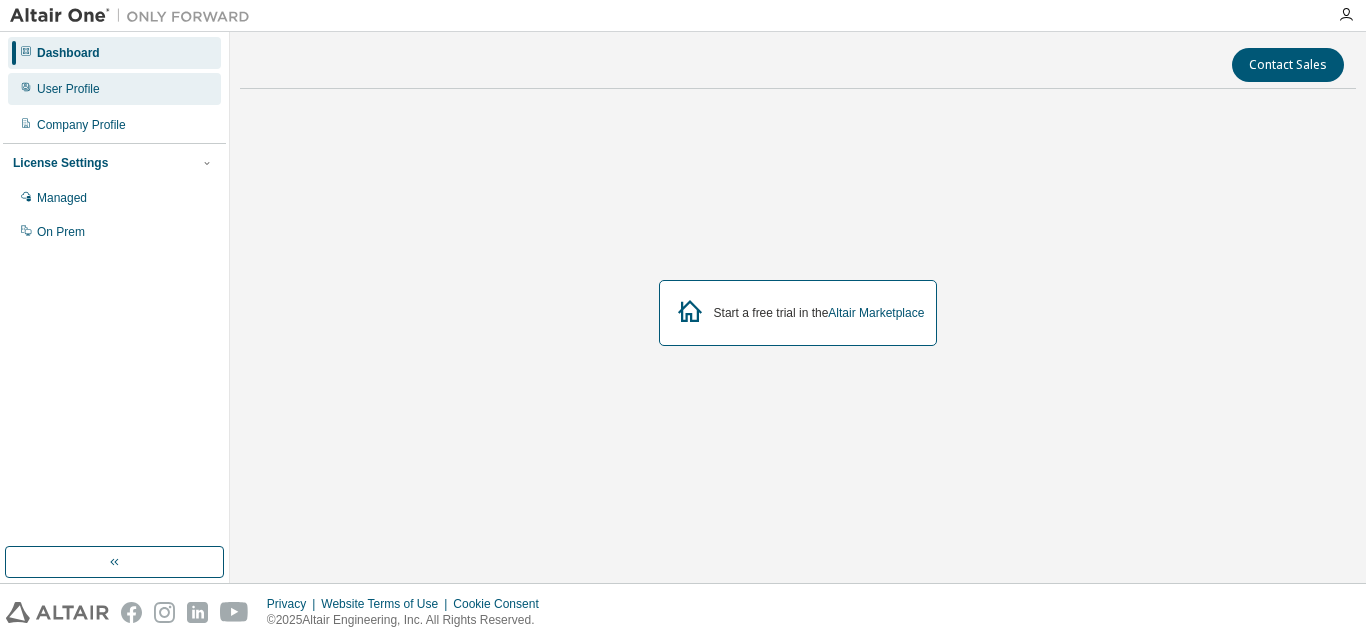 click on "User Profile" at bounding box center (114, 89) 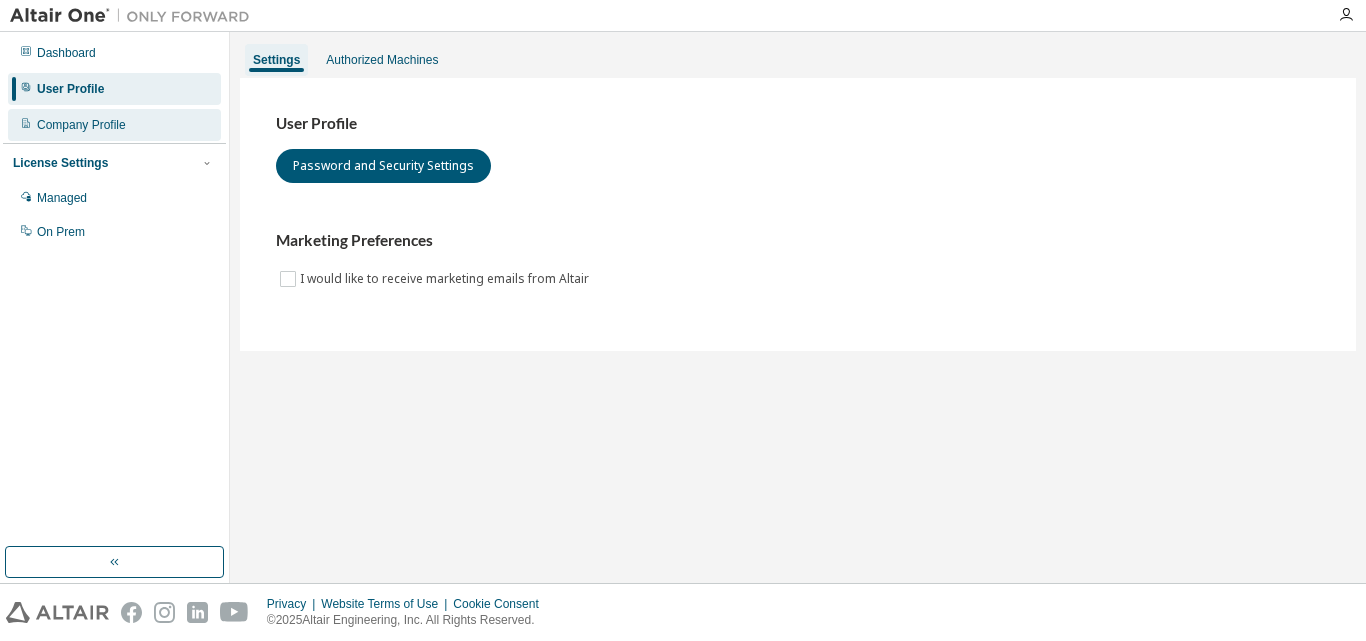 click on "Company Profile" at bounding box center [81, 125] 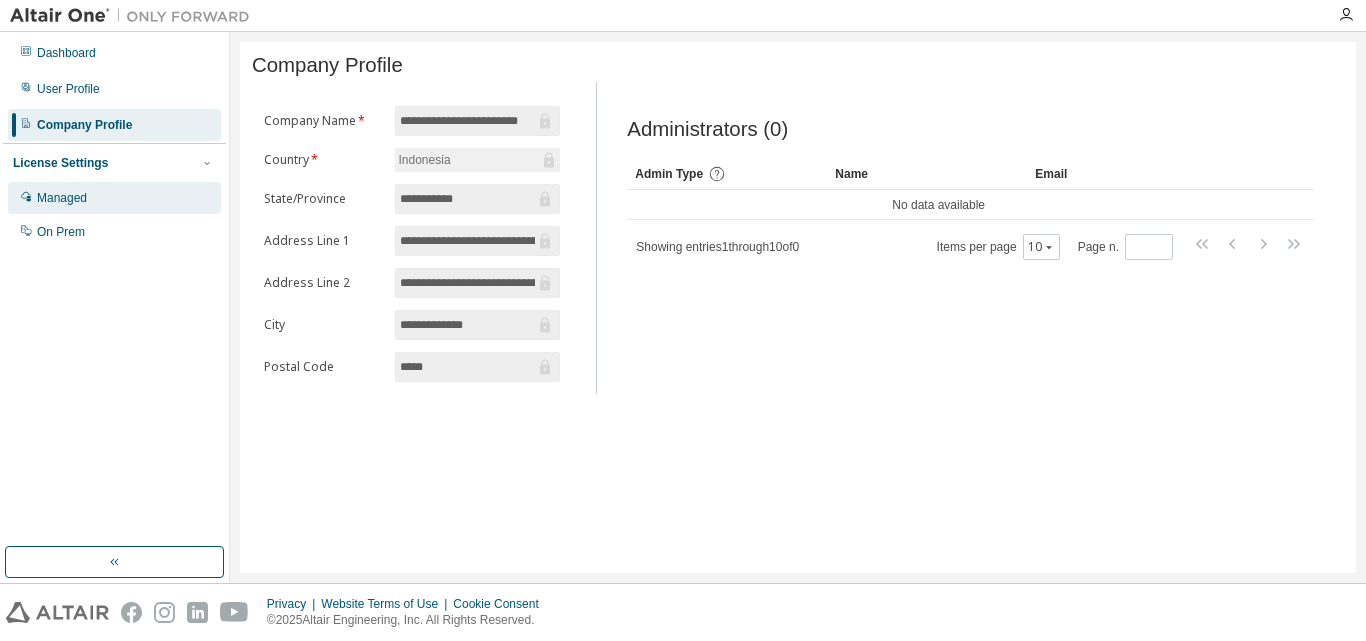 click on "Managed" at bounding box center (114, 198) 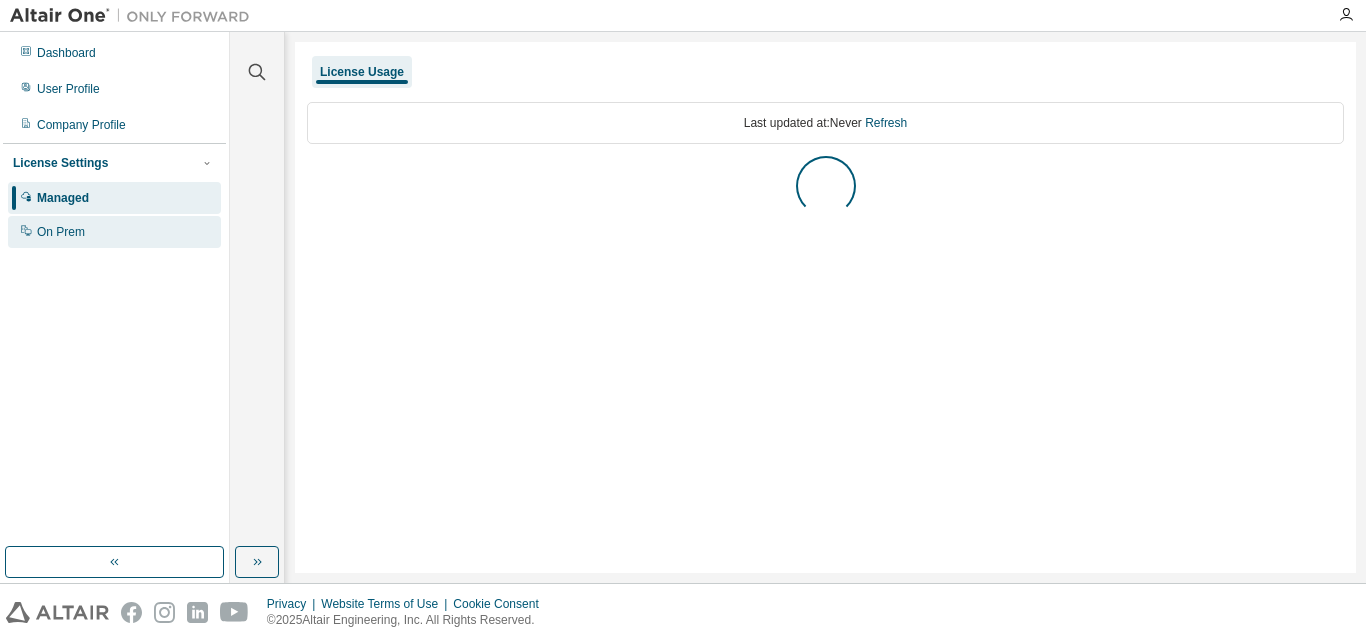 click on "On Prem" at bounding box center (114, 232) 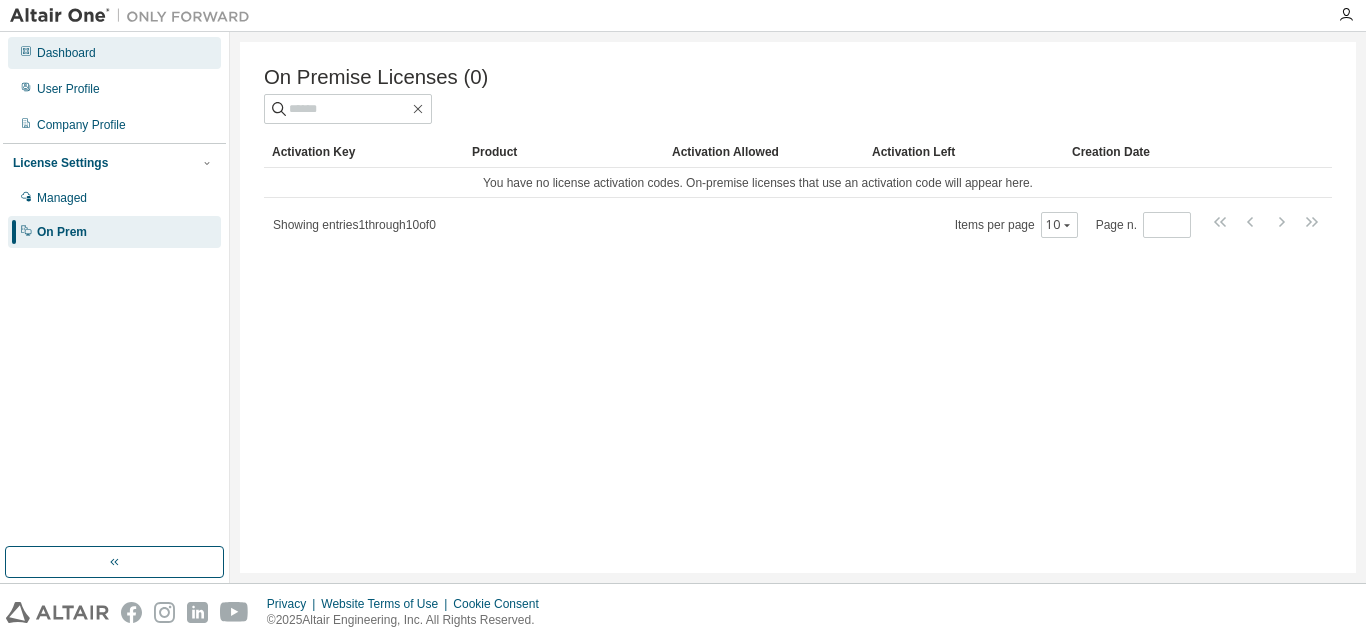 click on "Dashboard" at bounding box center (114, 53) 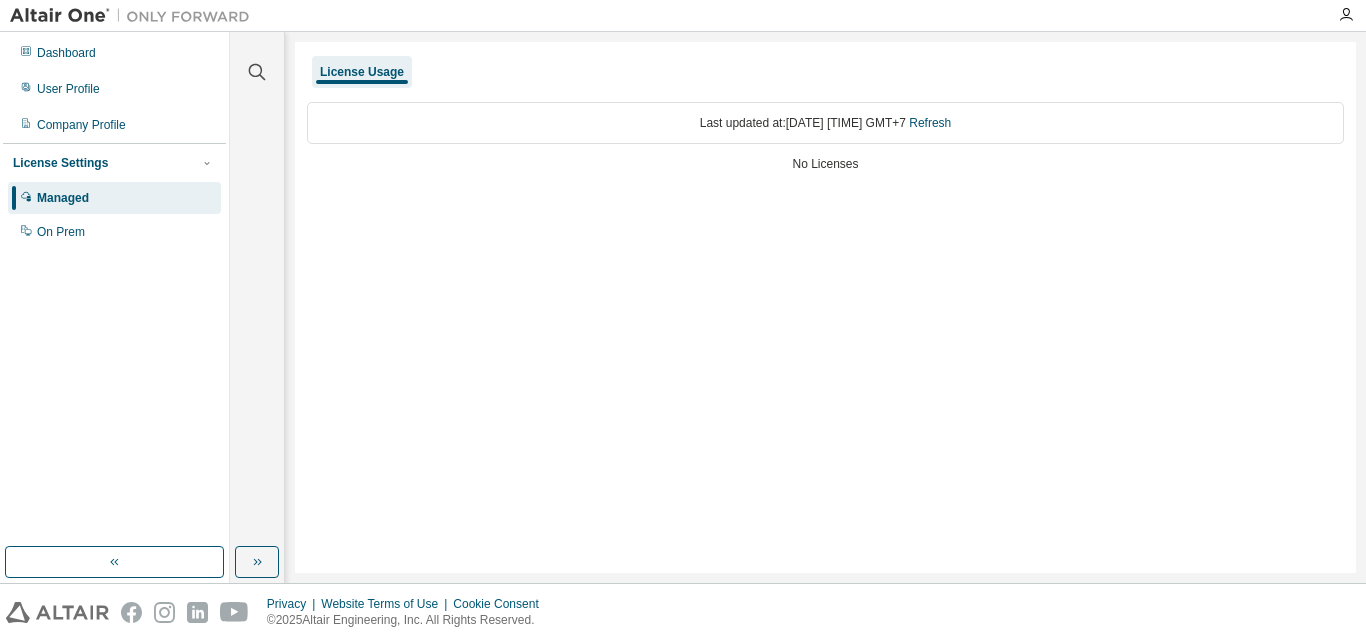 click on "License Usage" at bounding box center (362, 72) 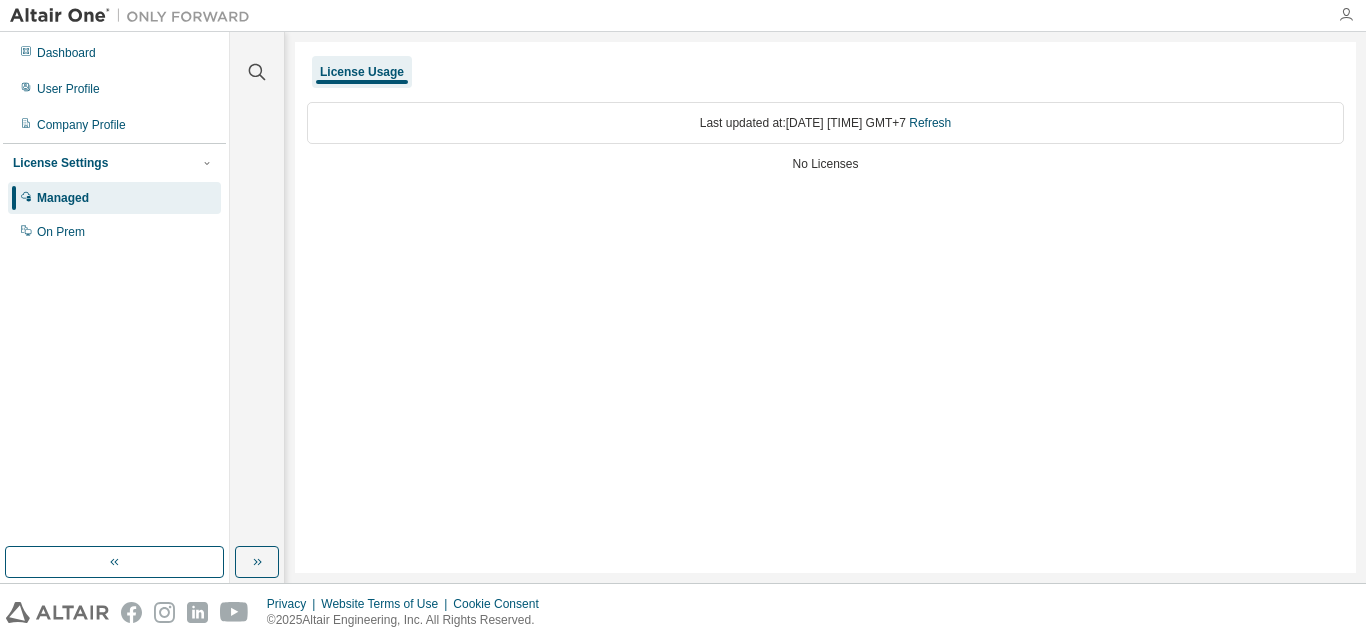 click at bounding box center (1346, 15) 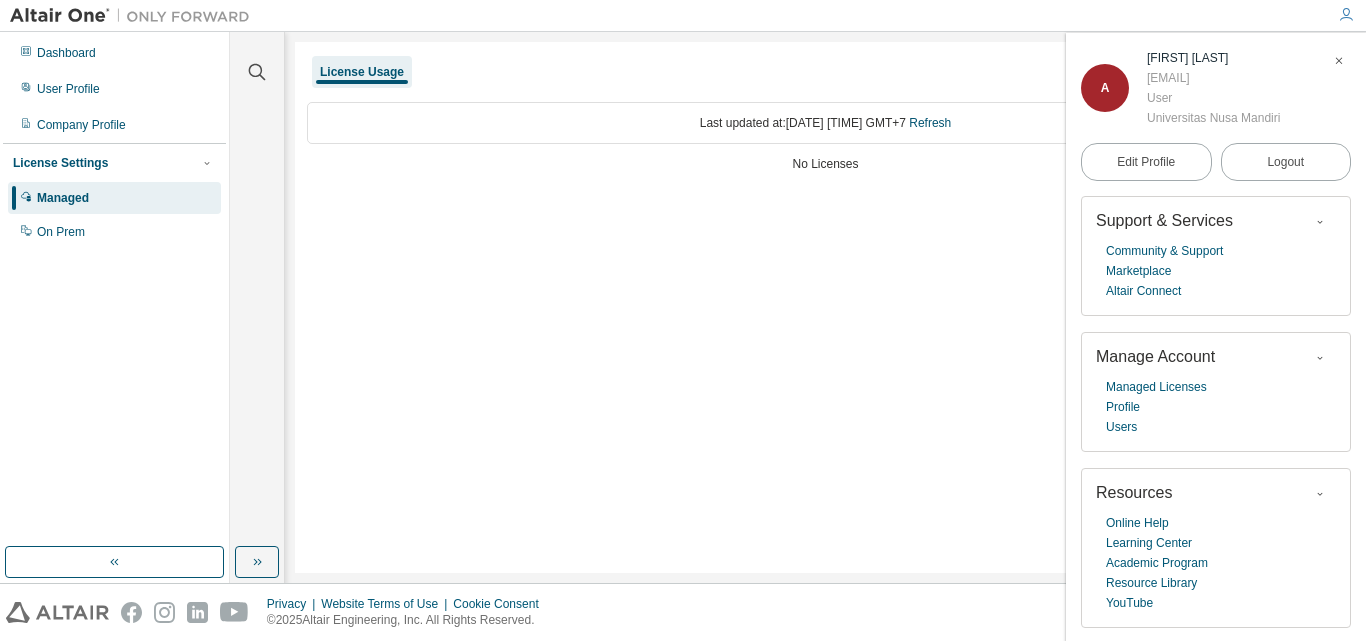 click at bounding box center (1339, 61) 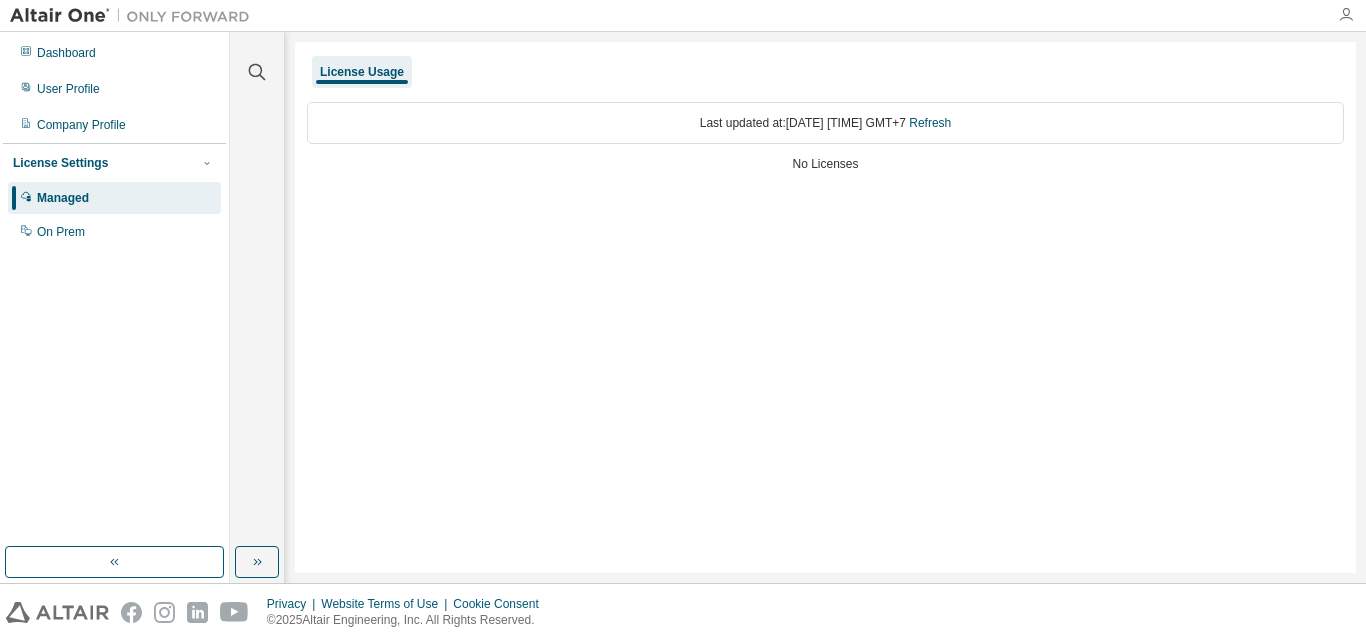 click at bounding box center (1346, 15) 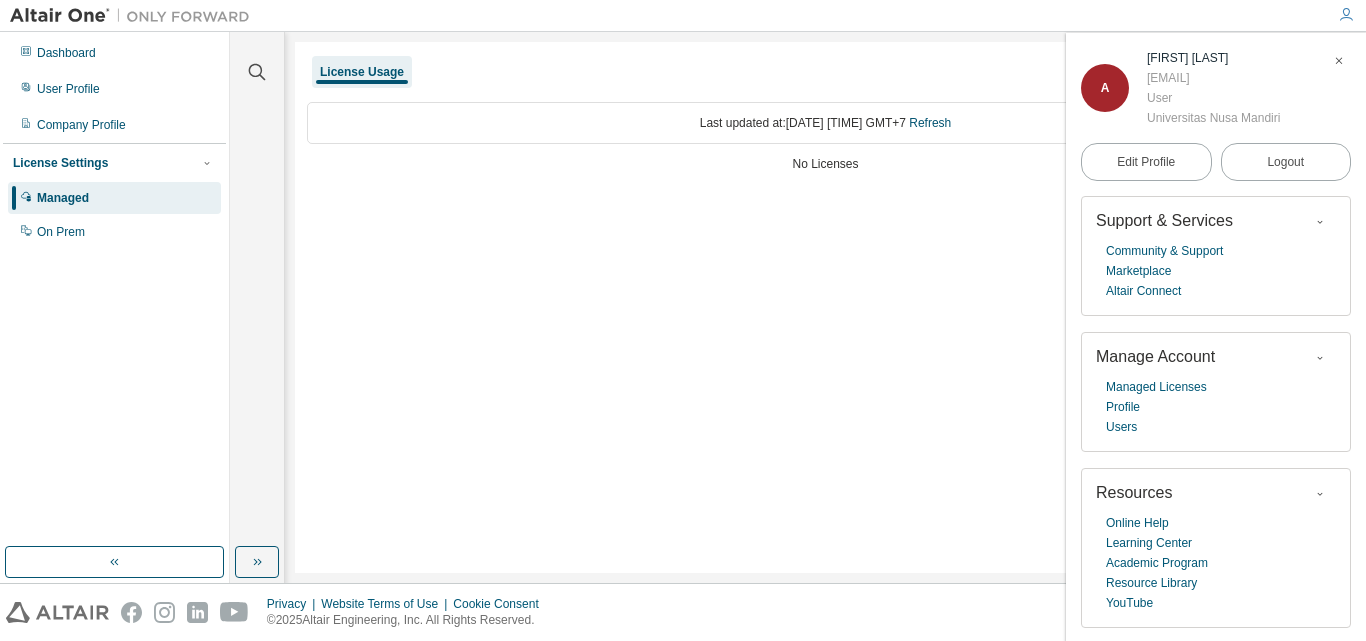 click on "License Usage Last updated at:  Tue 2025-08-05 05:21 PM GMT+7   Refresh No Licenses" at bounding box center (825, 307) 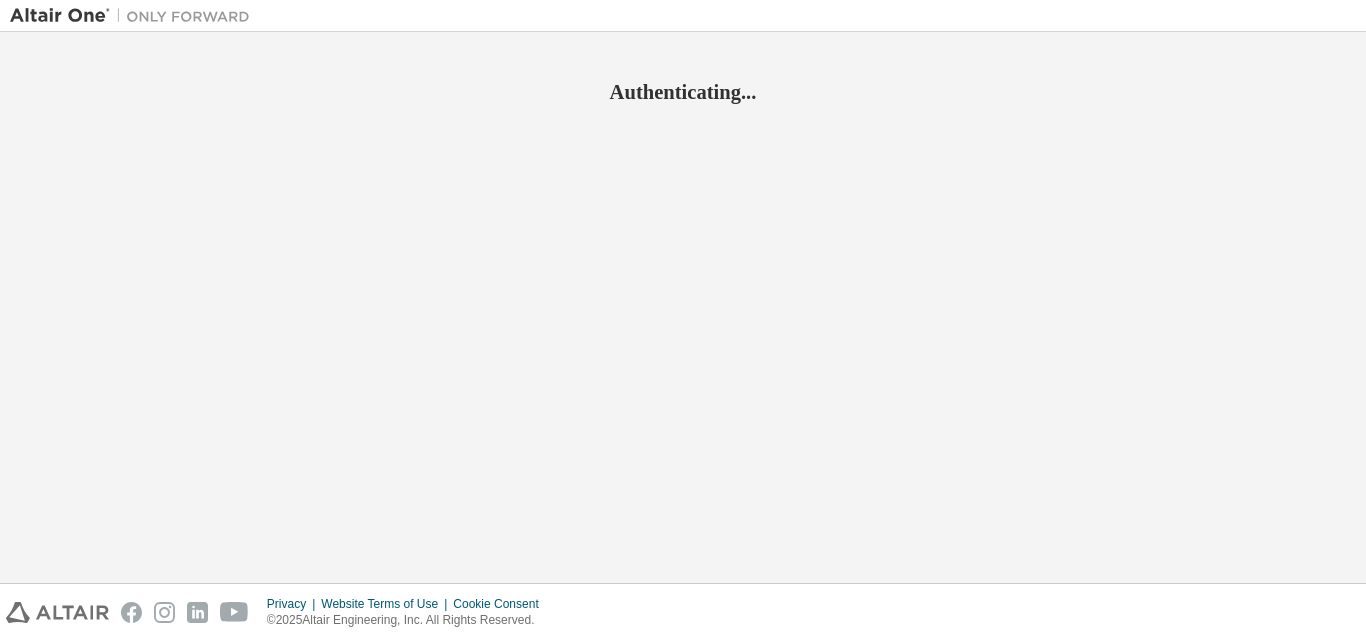scroll, scrollTop: 0, scrollLeft: 0, axis: both 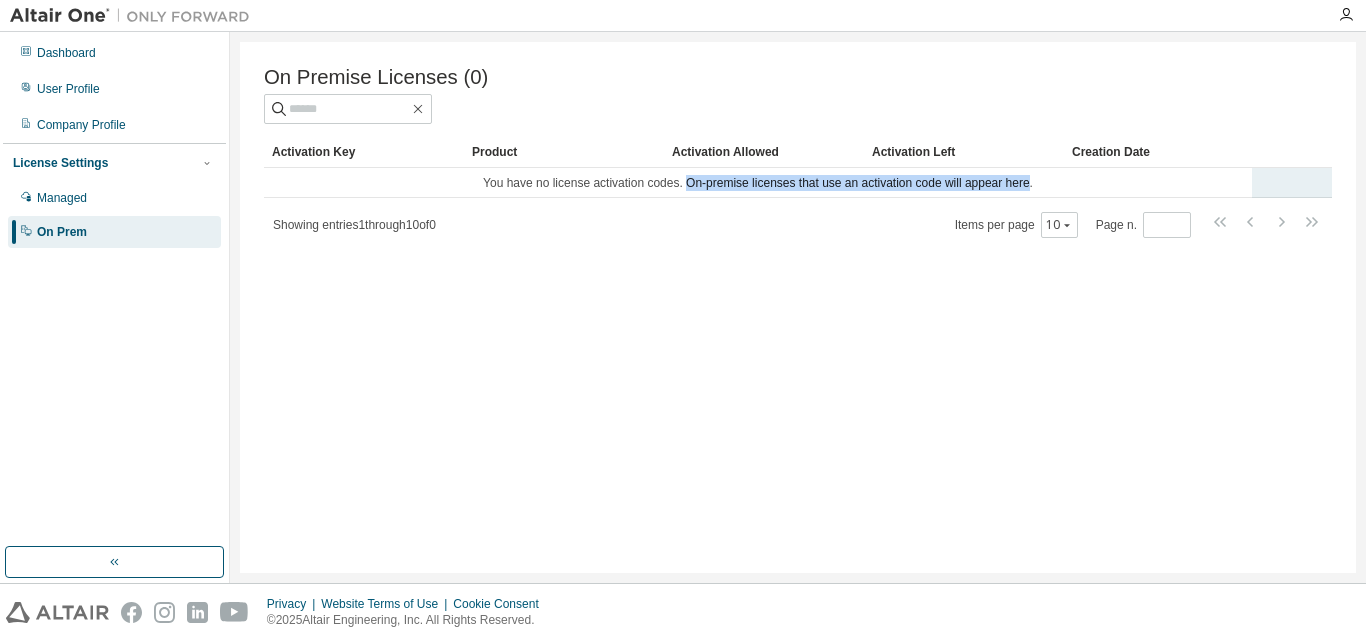 drag, startPoint x: 685, startPoint y: 185, endPoint x: 1024, endPoint y: 189, distance: 339.0236 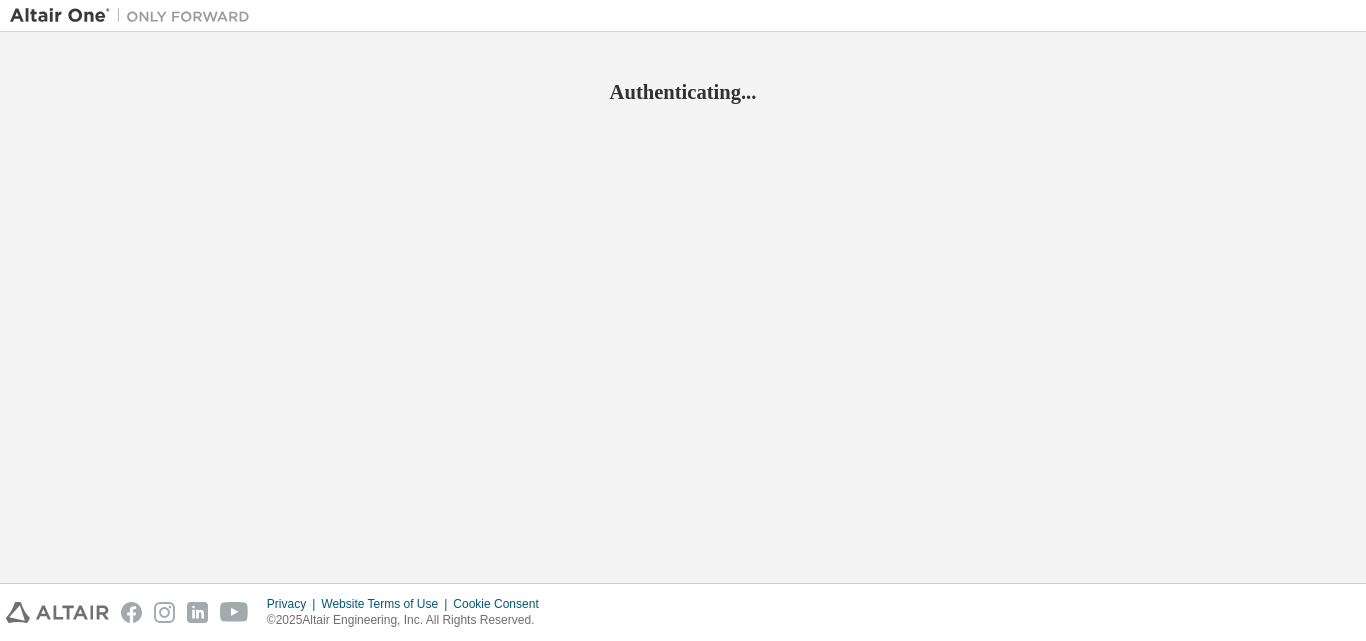 scroll, scrollTop: 0, scrollLeft: 0, axis: both 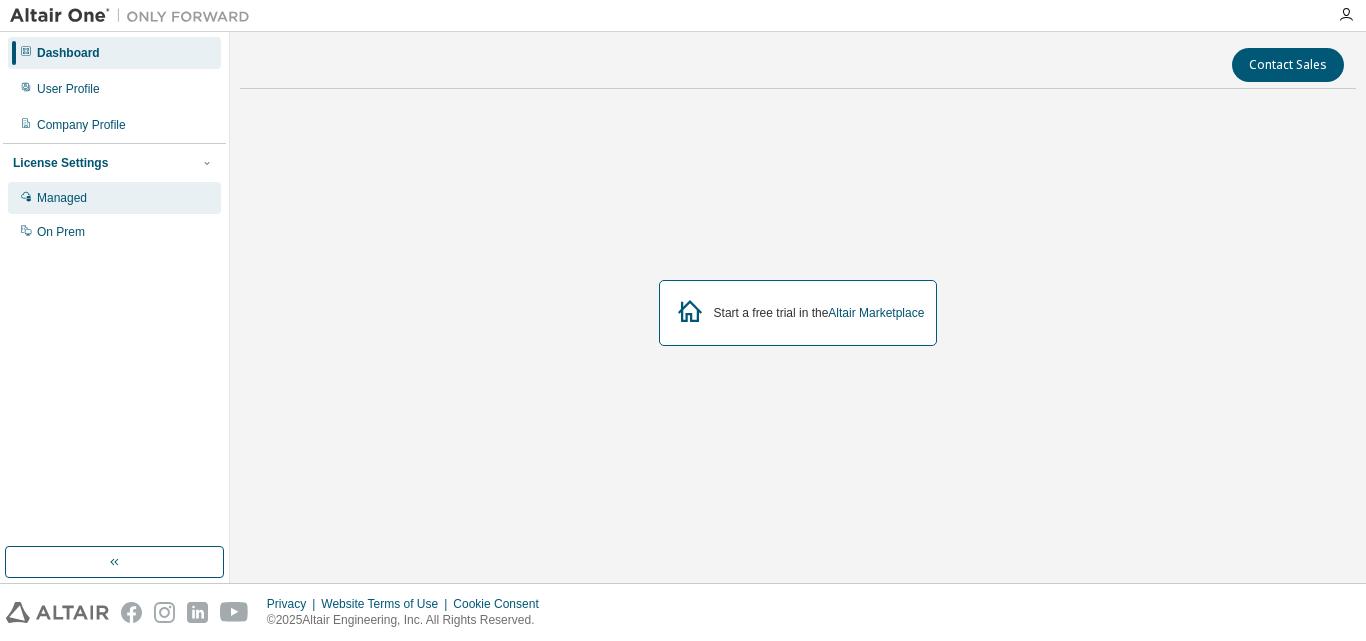 click on "Managed" at bounding box center (62, 198) 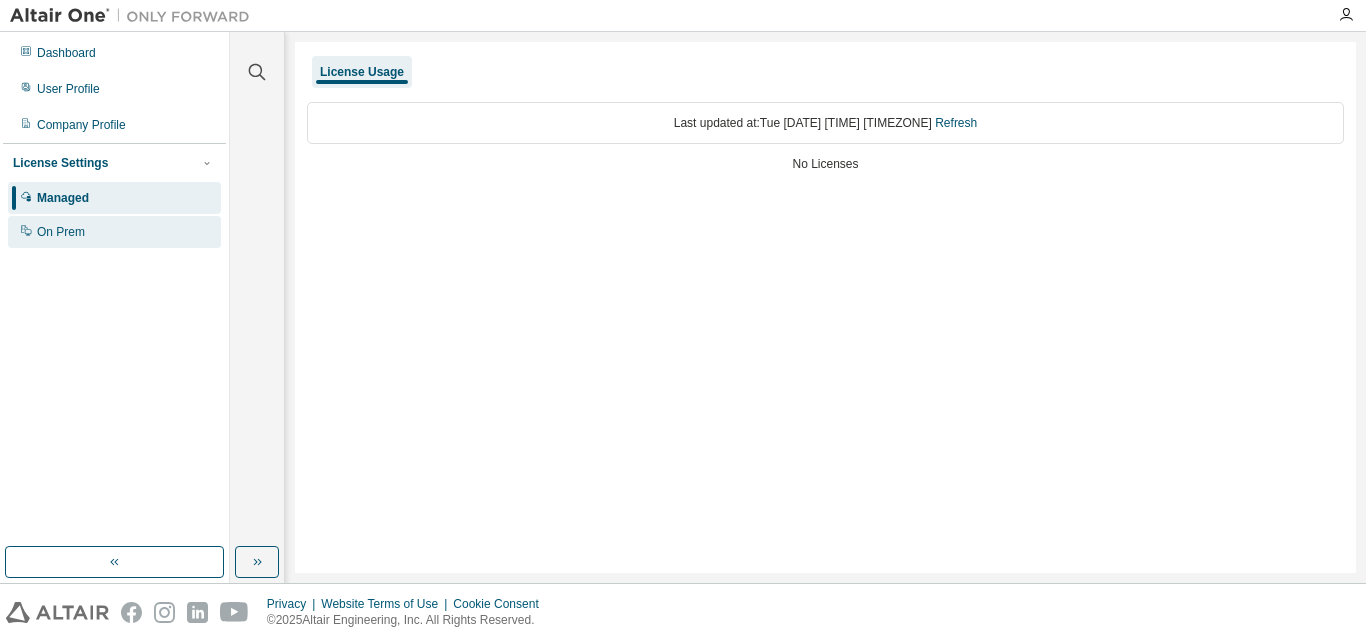 click on "On Prem" at bounding box center [114, 232] 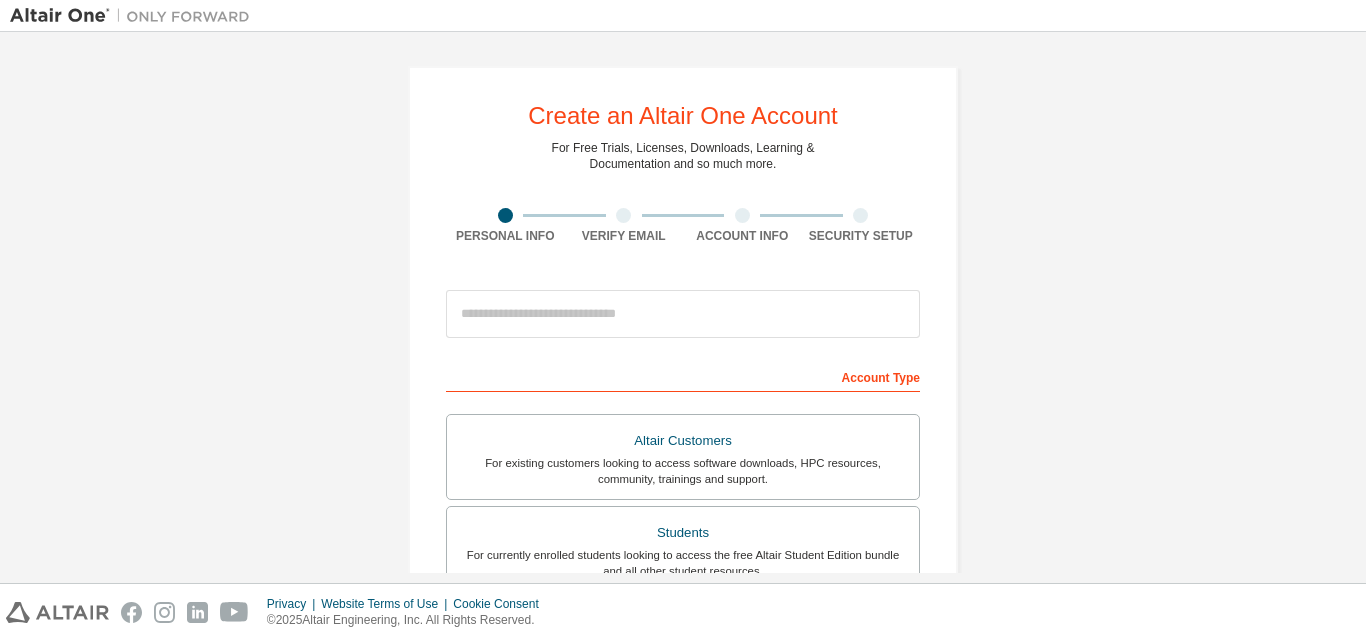 scroll, scrollTop: 0, scrollLeft: 0, axis: both 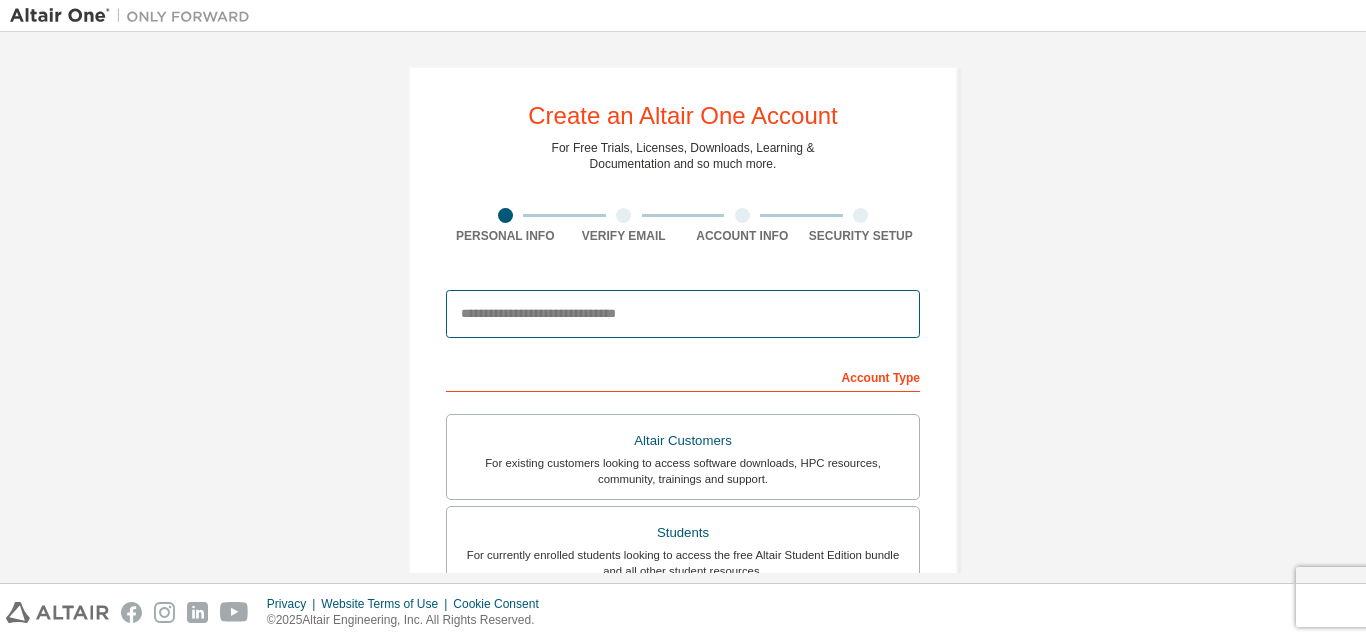 click at bounding box center (683, 314) 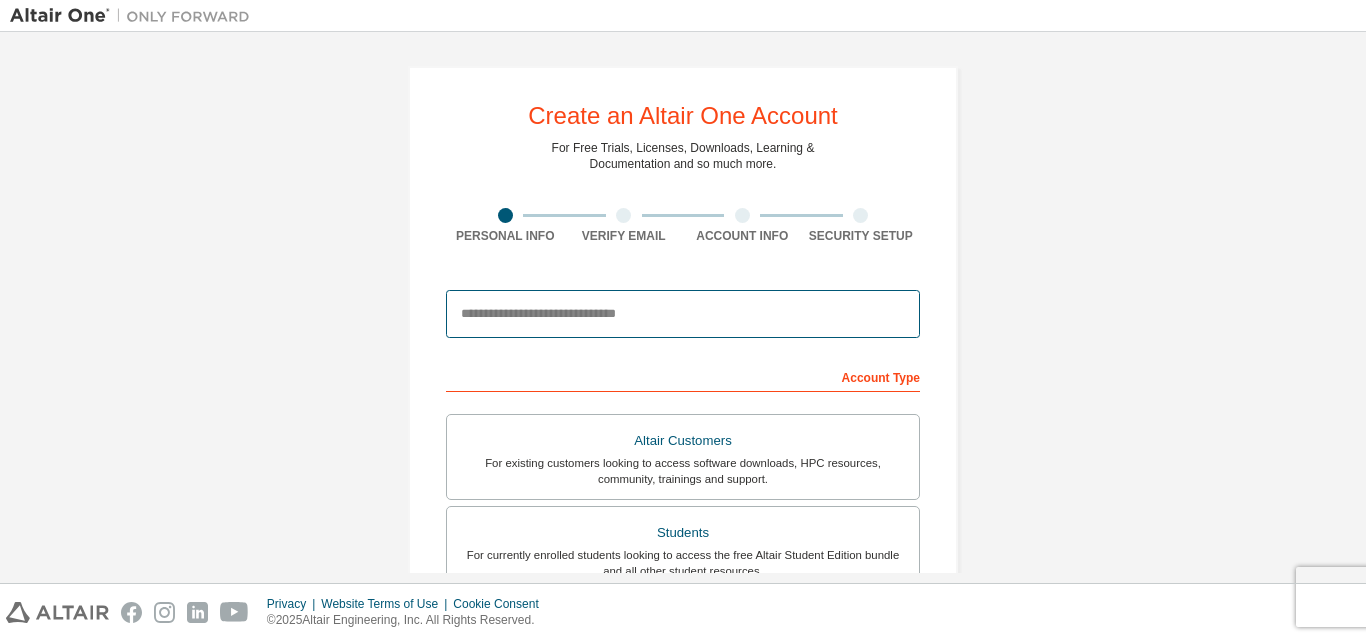 type on "**********" 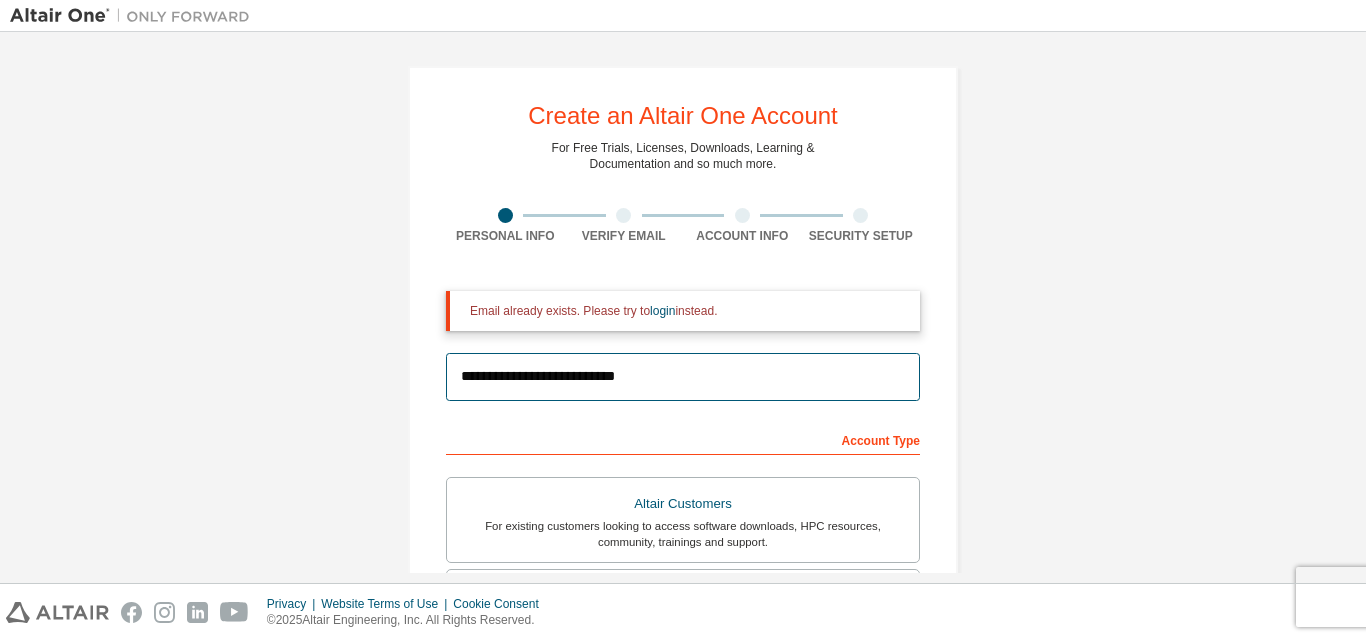 click on "**********" at bounding box center [683, 377] 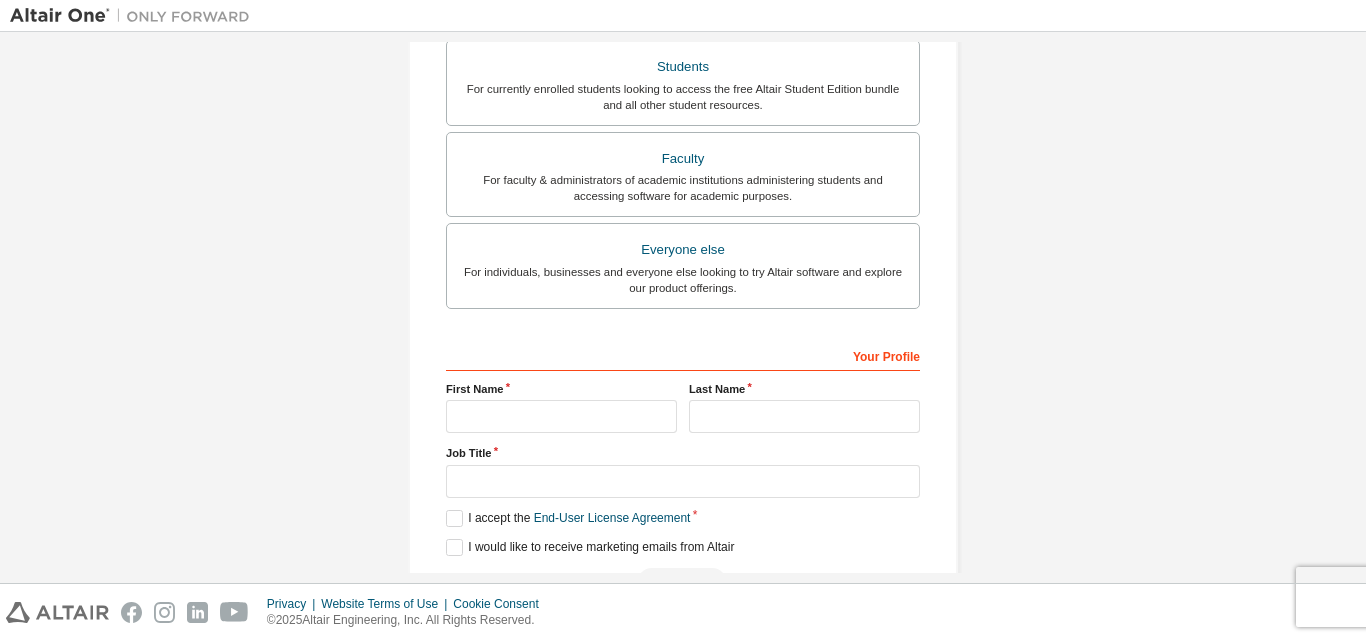 scroll, scrollTop: 592, scrollLeft: 0, axis: vertical 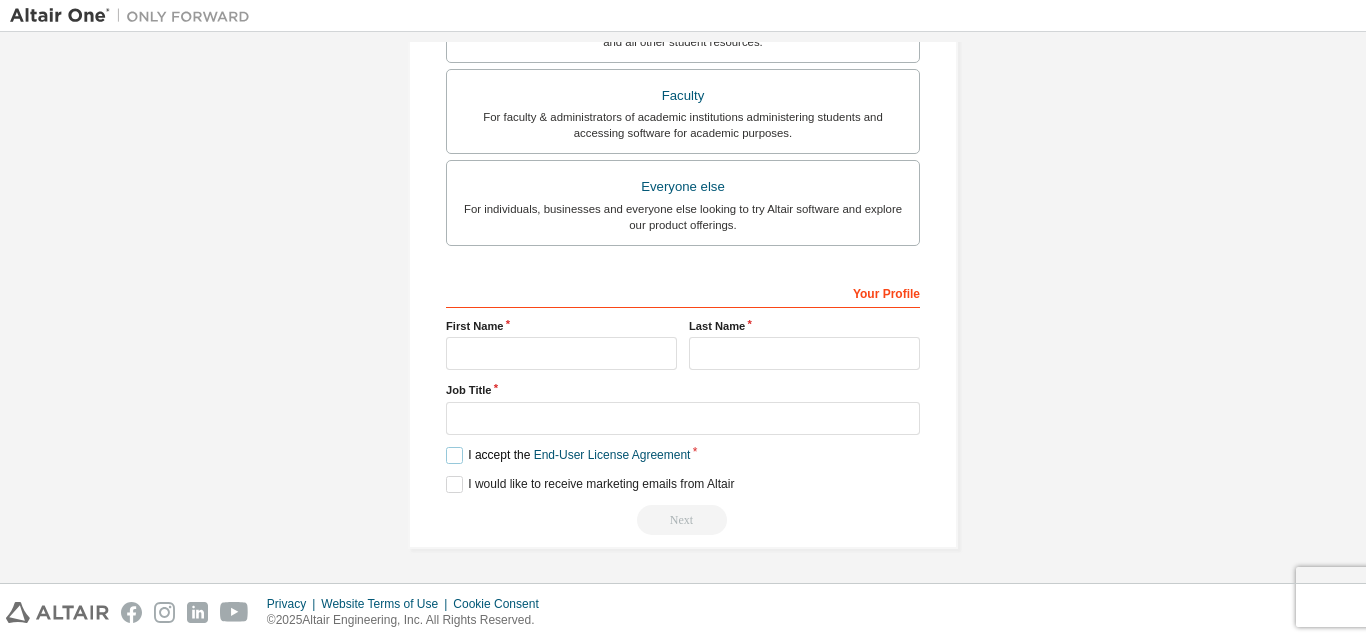 click on "I accept the    End-User License Agreement" at bounding box center [568, 455] 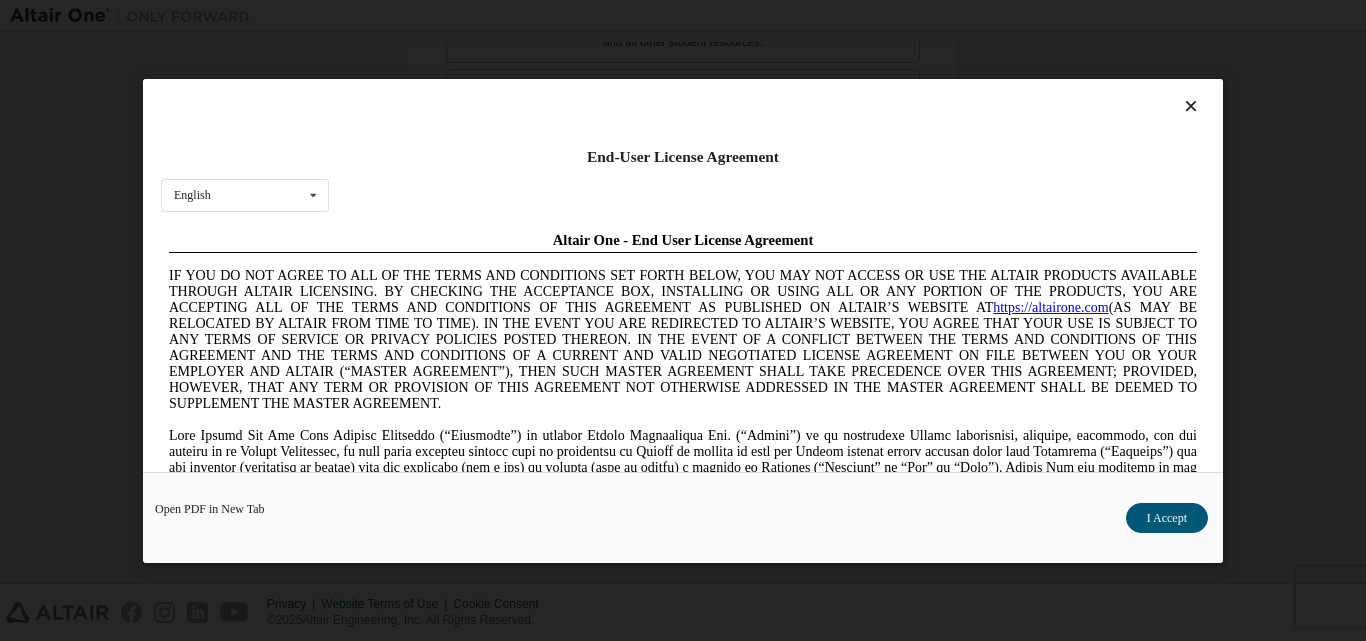 scroll, scrollTop: 0, scrollLeft: 0, axis: both 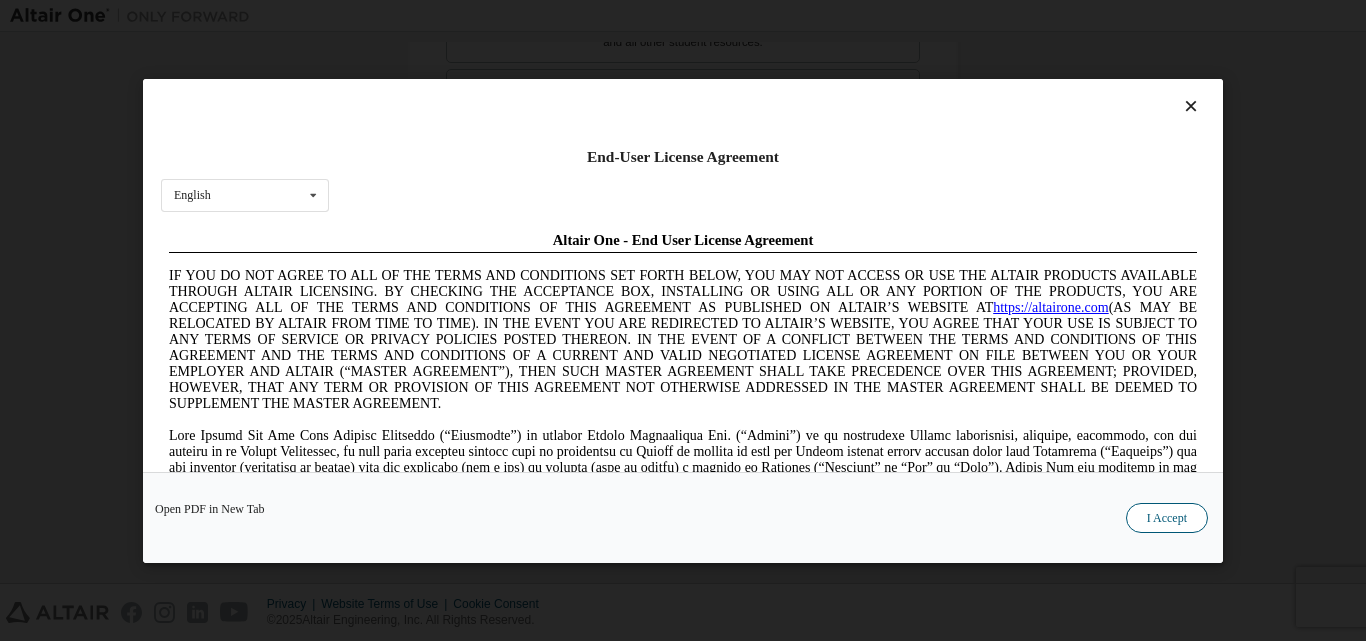 click on "I Accept" at bounding box center (1167, 517) 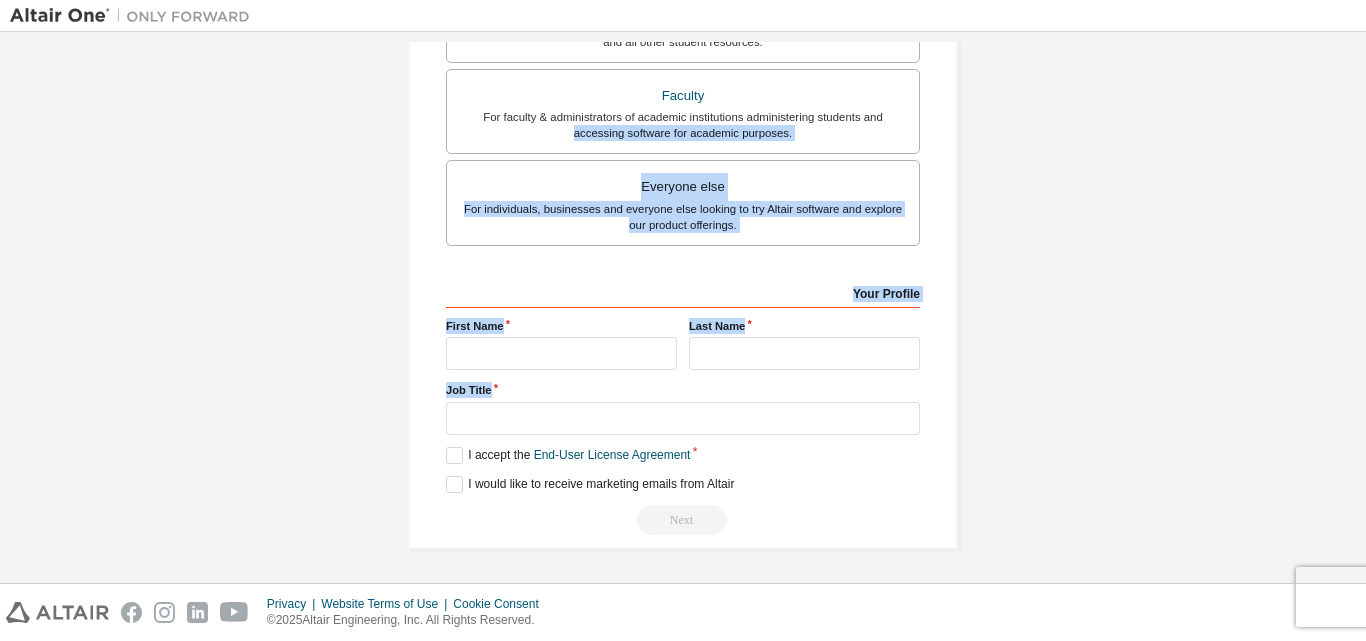 drag, startPoint x: 1356, startPoint y: 375, endPoint x: 1351, endPoint y: 124, distance: 251.04979 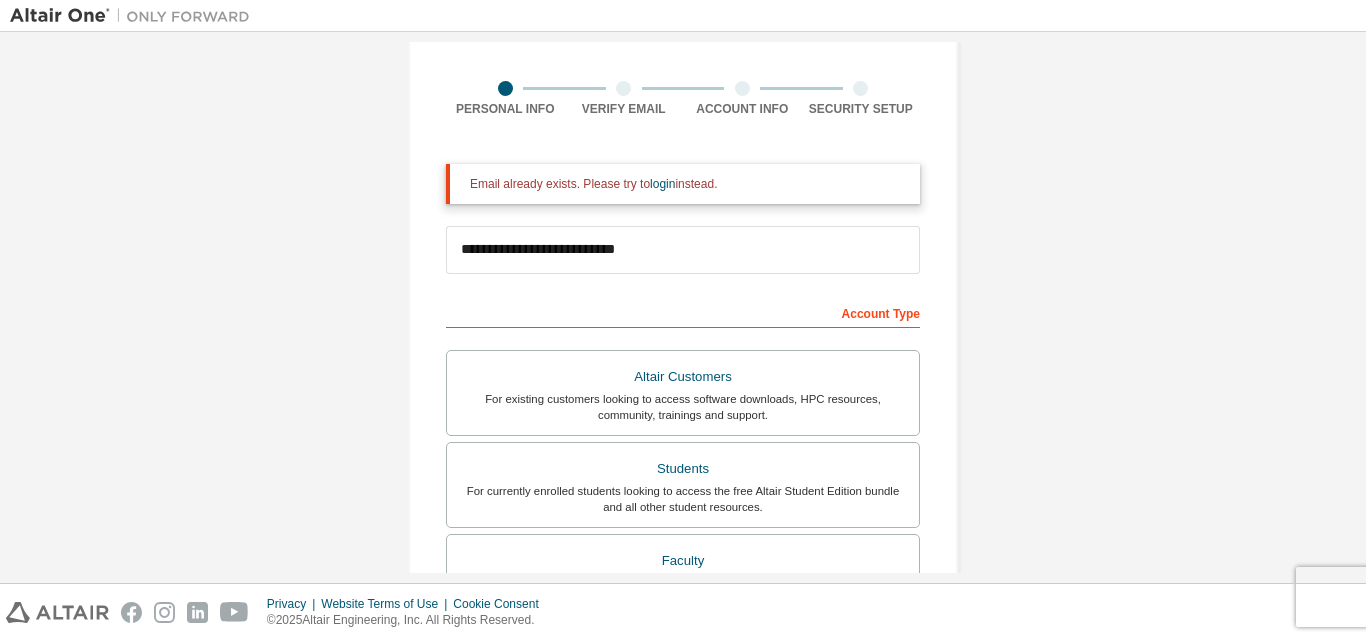 scroll, scrollTop: 0, scrollLeft: 0, axis: both 